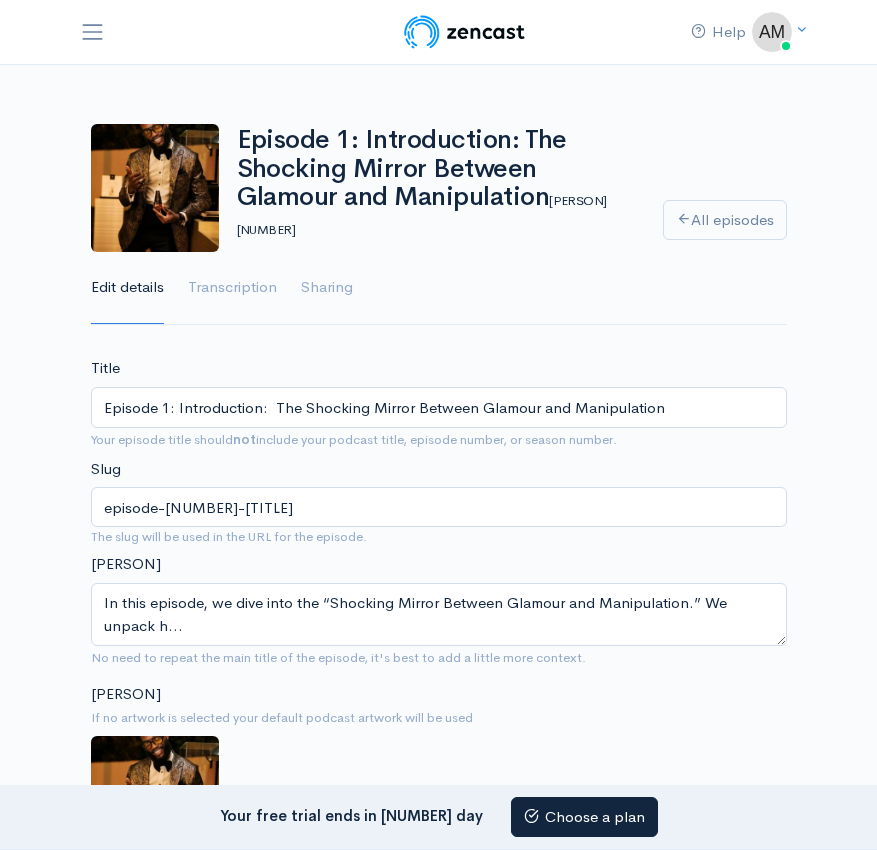 scroll, scrollTop: 0, scrollLeft: 0, axis: both 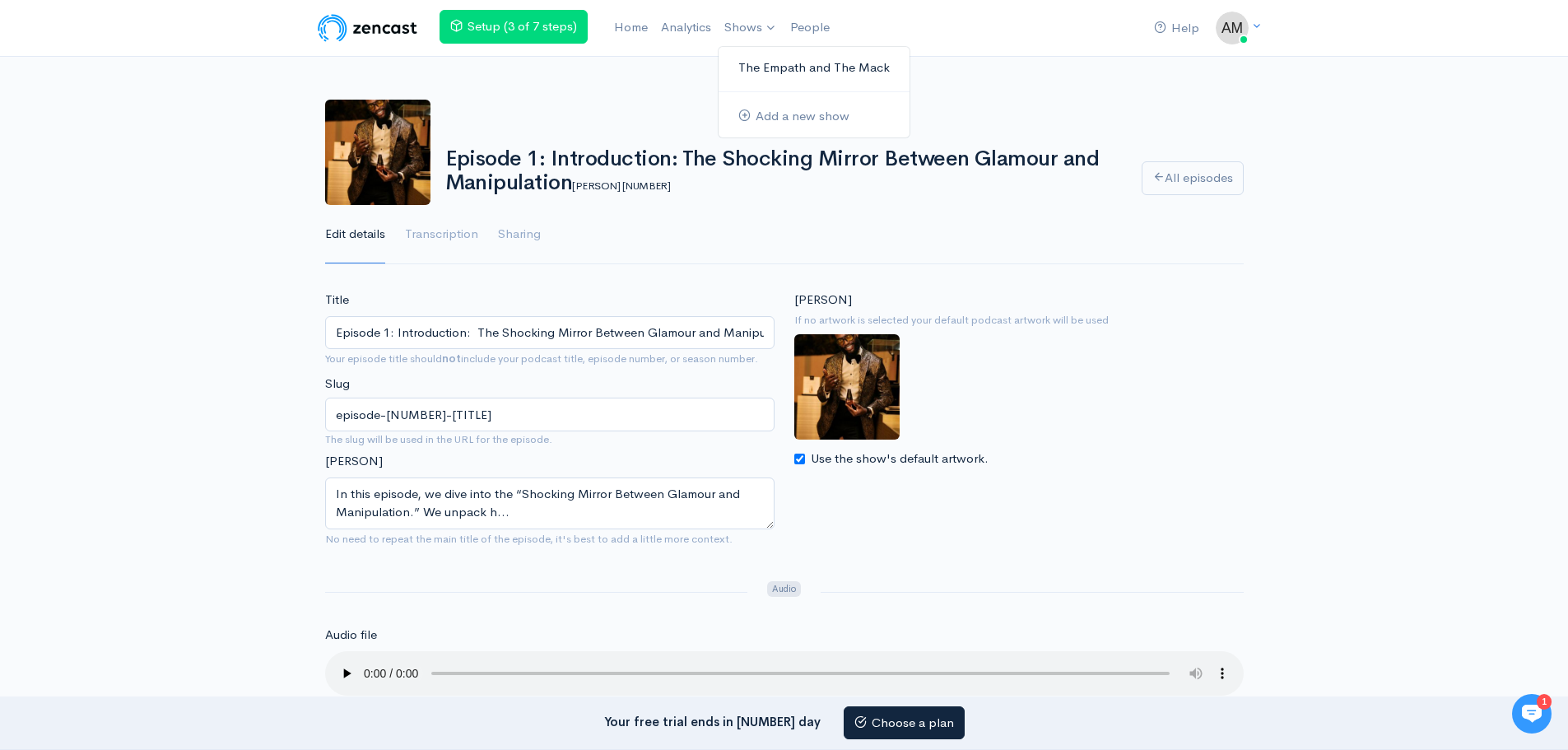 click on "The Empath and The Mack" at bounding box center [814, 68] 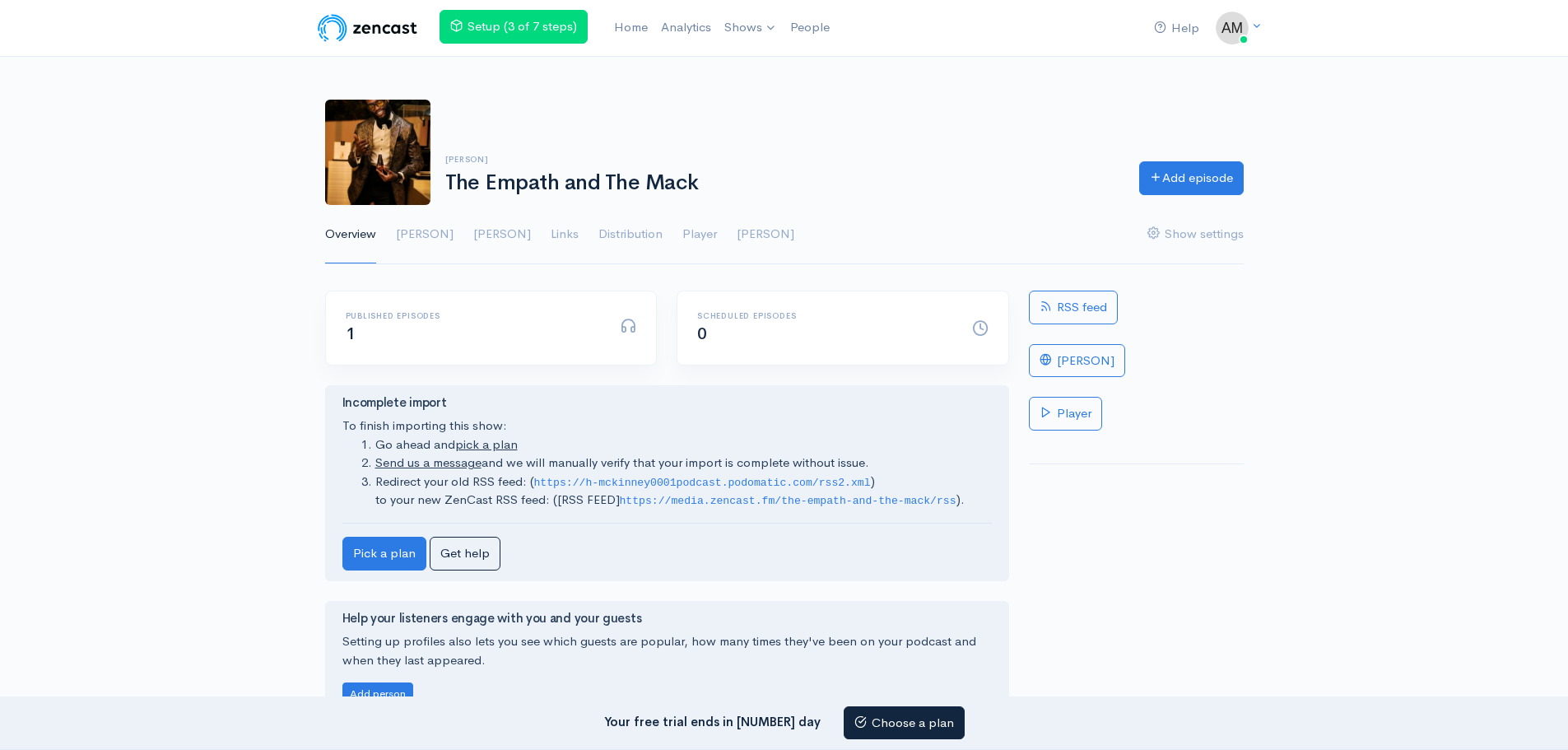 scroll, scrollTop: 0, scrollLeft: 0, axis: both 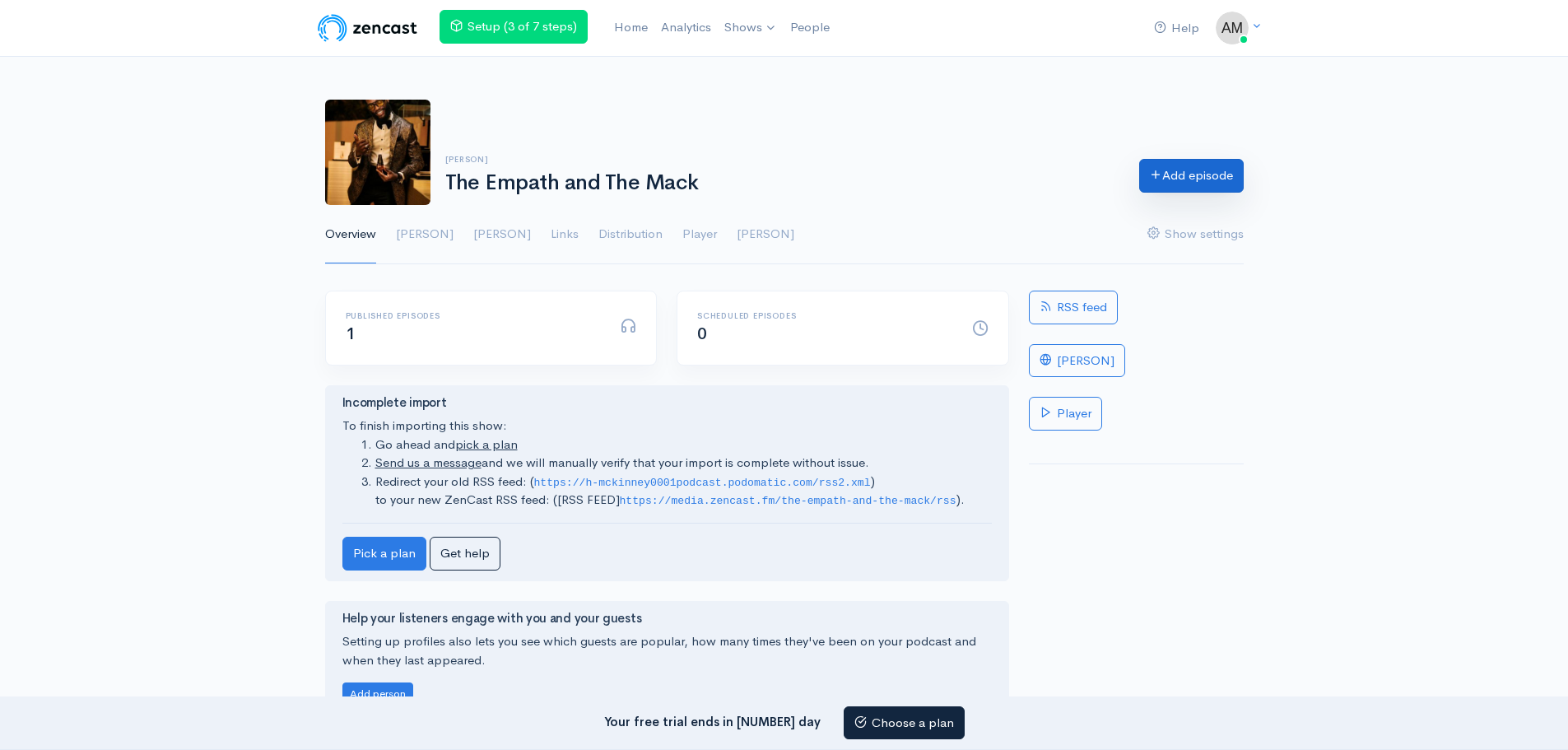 click at bounding box center (1156, 174) 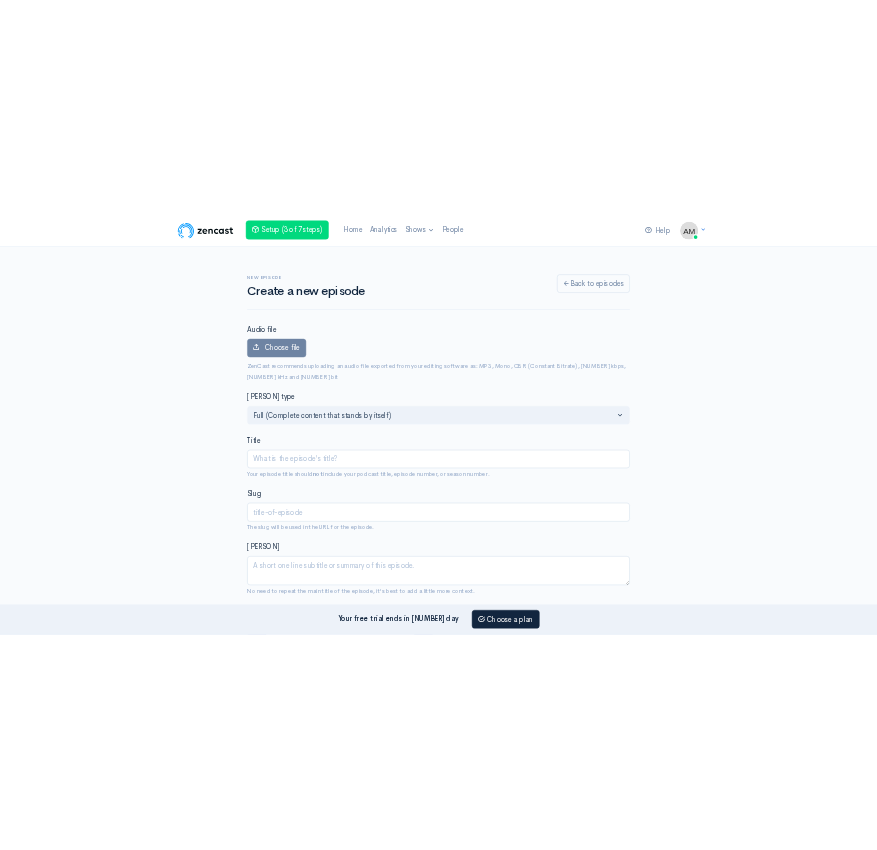 scroll, scrollTop: 0, scrollLeft: 0, axis: both 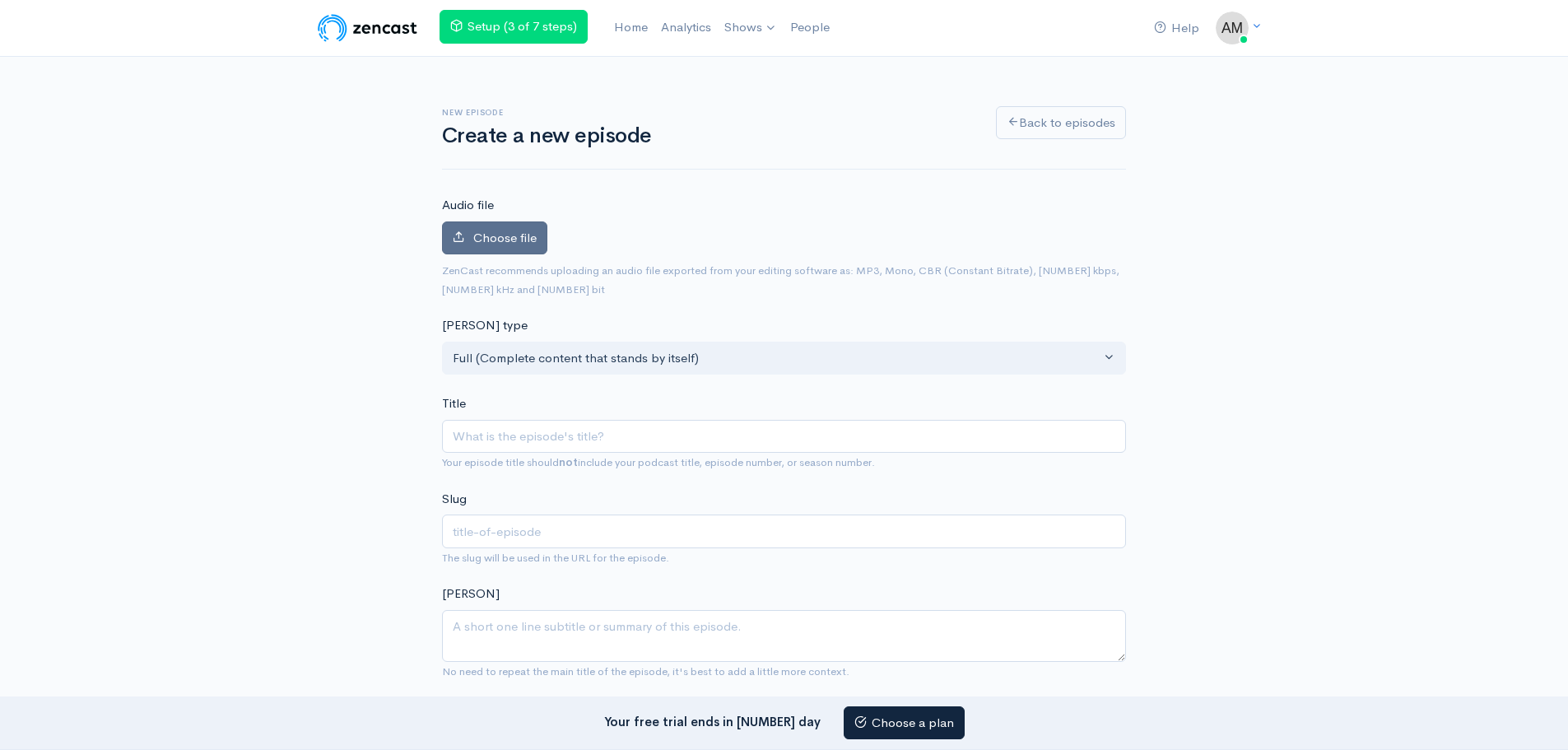 click on "Choose file" at bounding box center (505, 237) 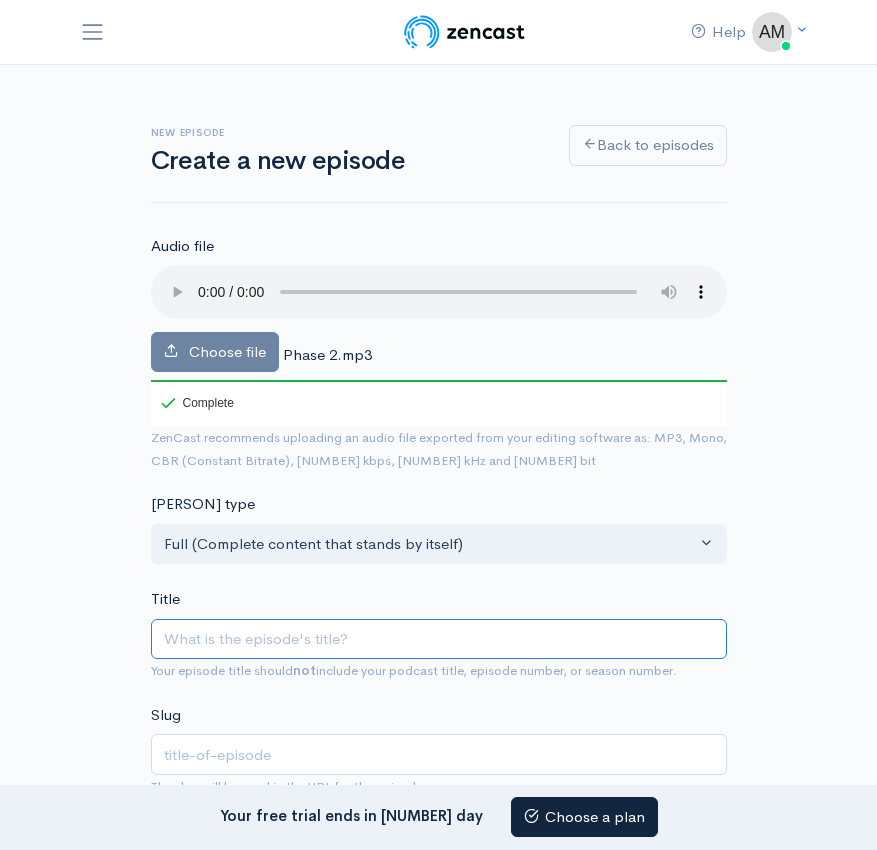 click on "Title" at bounding box center [439, 639] 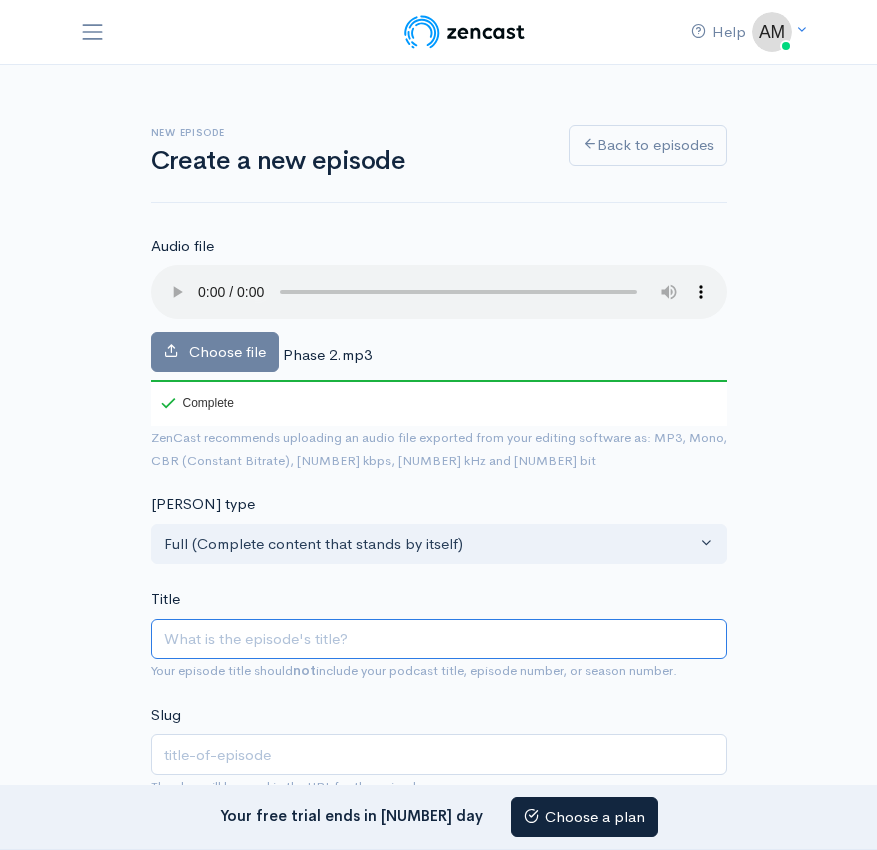 paste on "Phase 2:  Exploitation Through Emotional Manipulation" 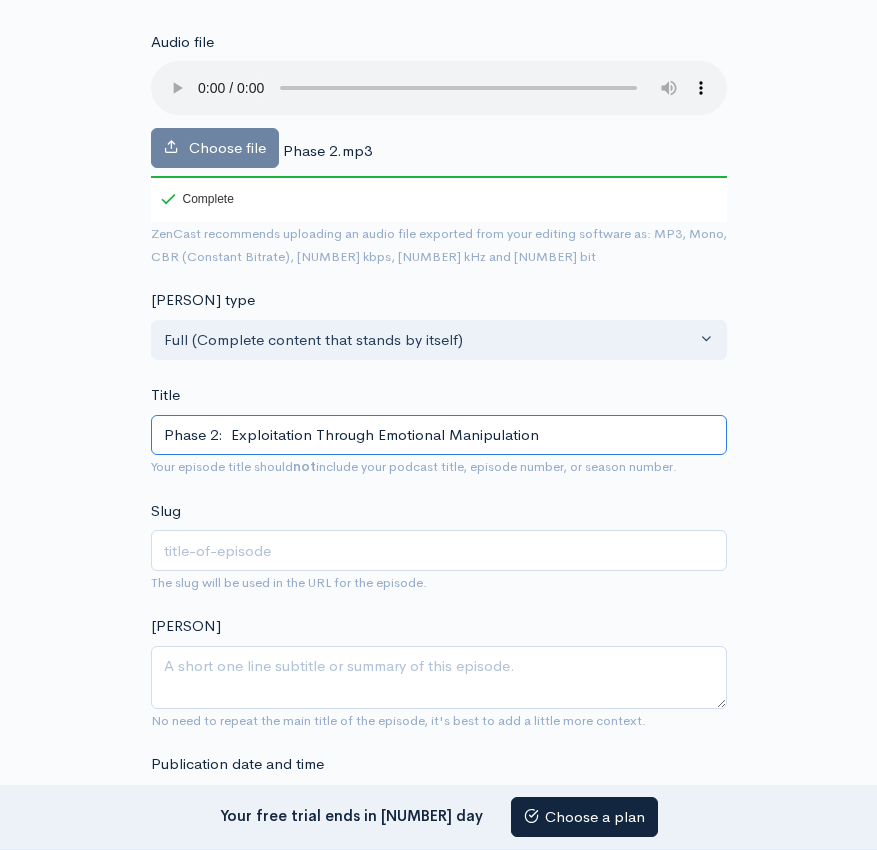 scroll, scrollTop: 300, scrollLeft: 0, axis: vertical 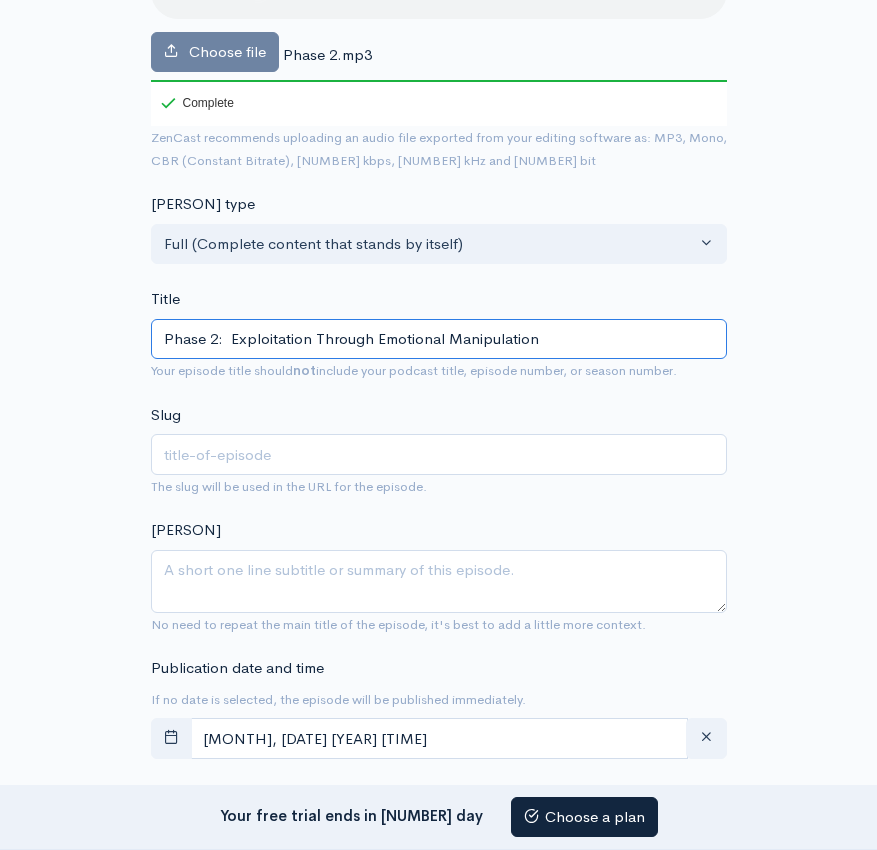 type on "Phase 2:  Exploitation Through Emotional Manipulation" 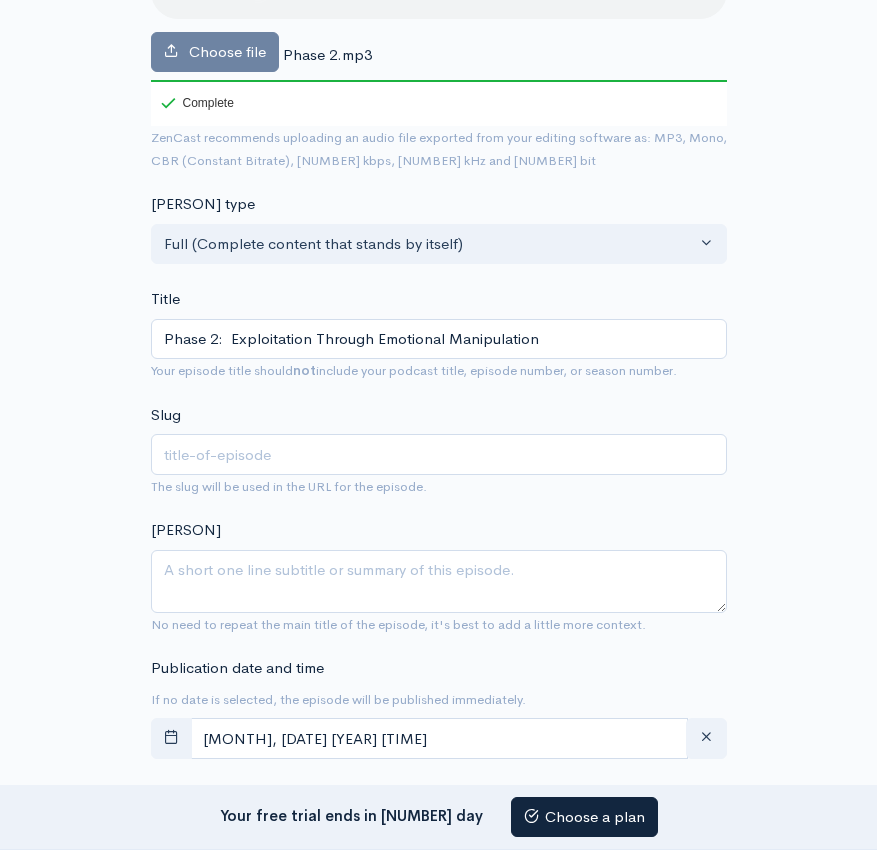type on "phase-2-exploitation-through-emotional-manipulation" 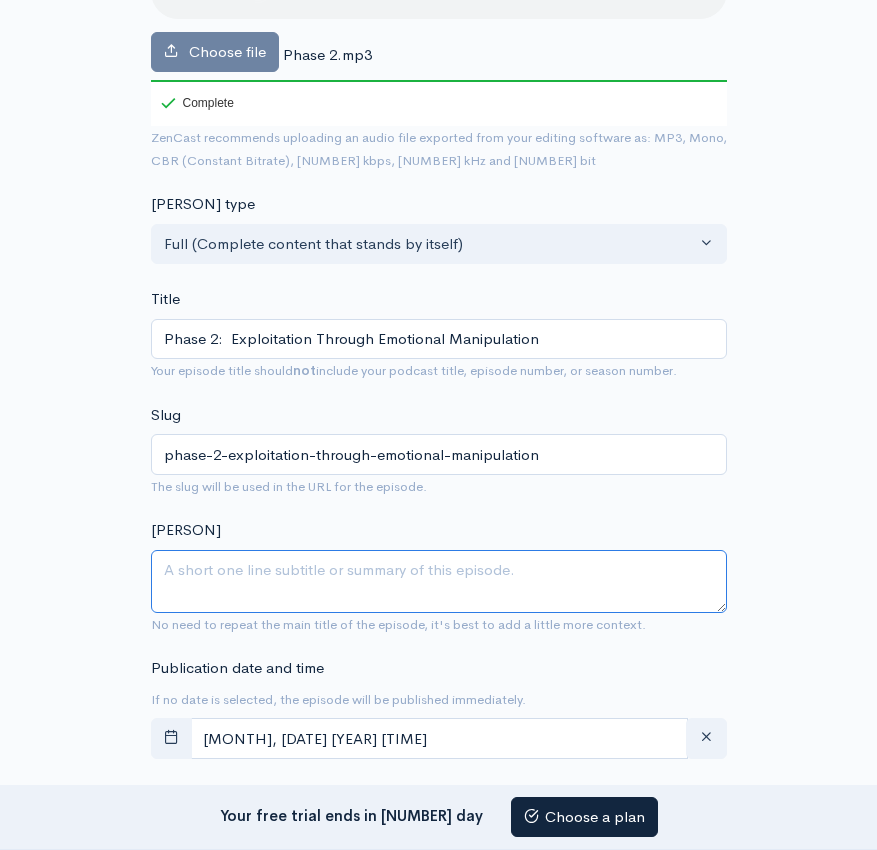 click on "[PERSON]" at bounding box center [439, 581] 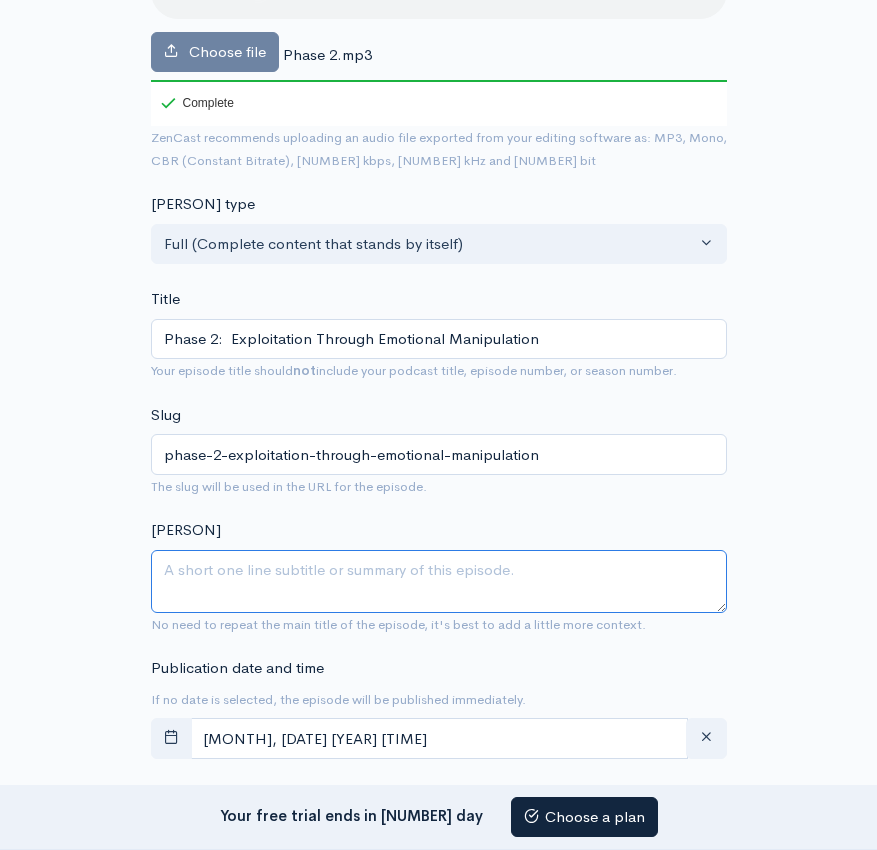 paste on "Love Ain’t Free: The Hustle of Emotional Exploitation" 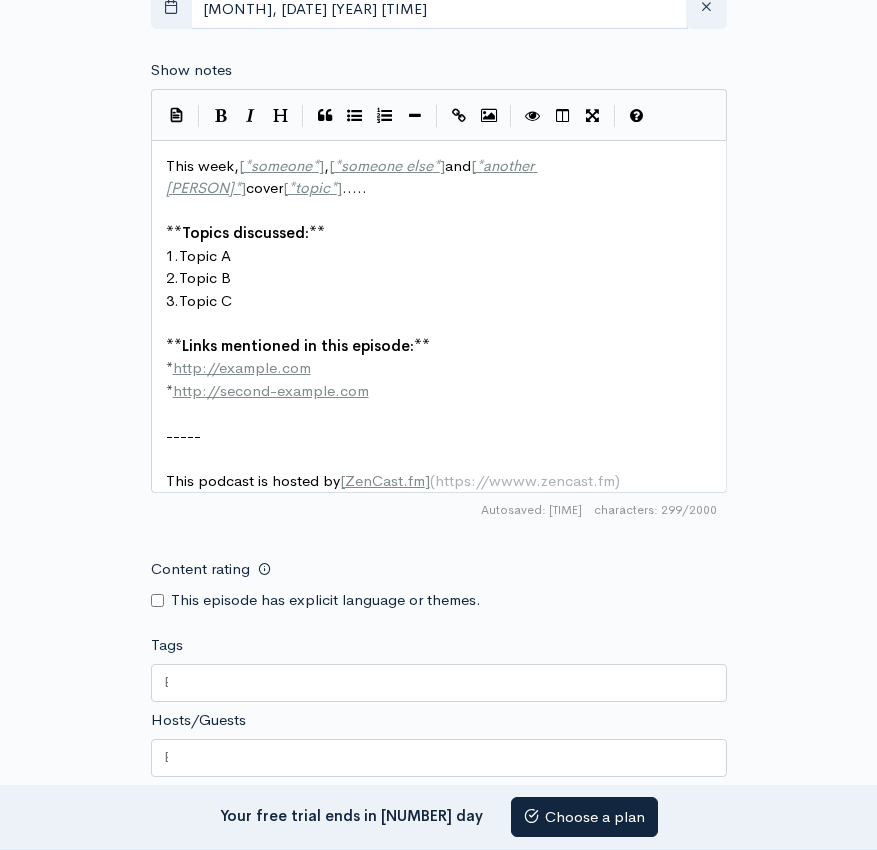 scroll, scrollTop: 1000, scrollLeft: 0, axis: vertical 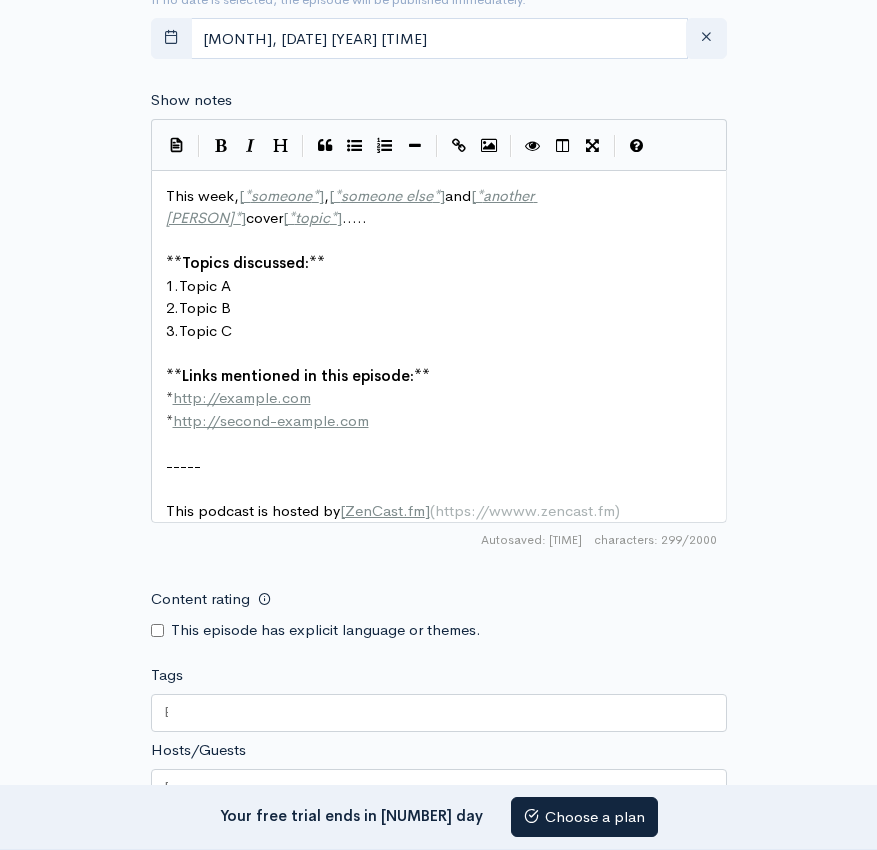 type on "Love Ain’t Free: The Hustle of Emotional Exploitation" 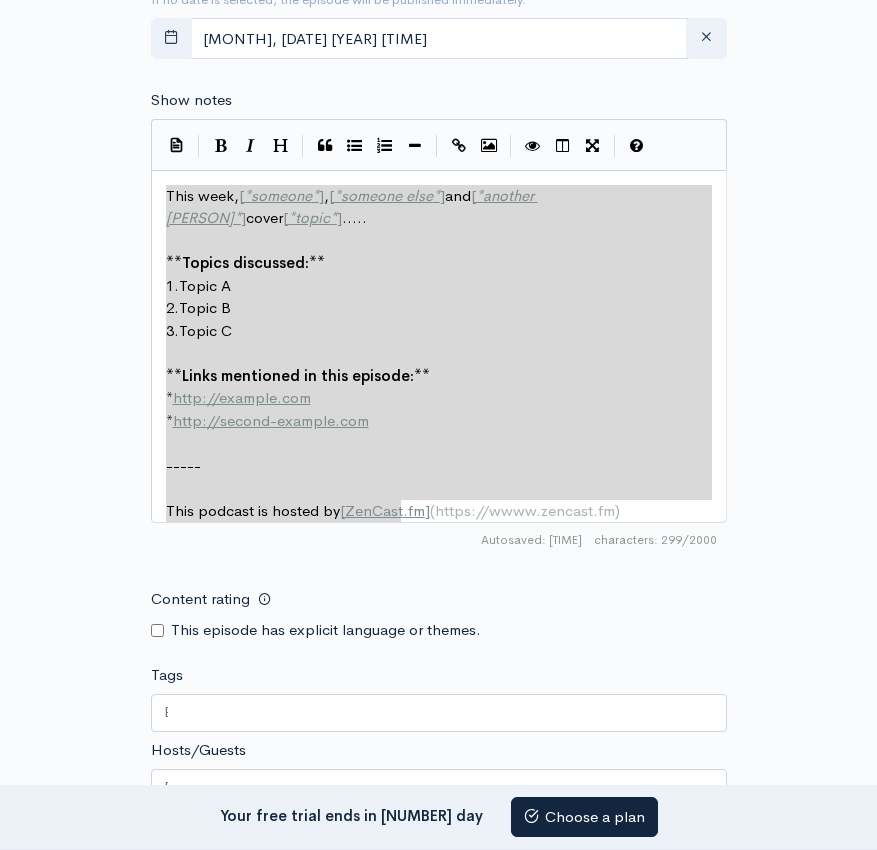 type on "This week, [*[PERSON]*], [*[PERSON]*] and [*[PERSON]*] cover [*TOPIC*].....
**Topics discussed:**
1. Topic A
2. Topic B
3. Topic C
**Links mentioned in this episode:**
* http://example.com
* http://second-example.com
-----" 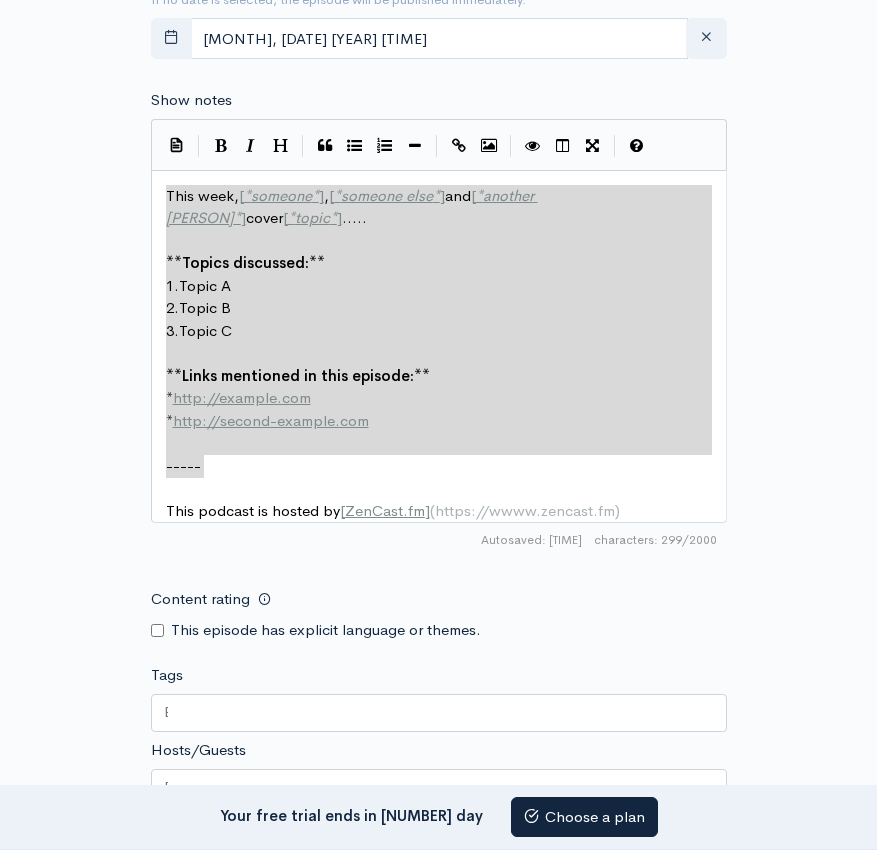 drag, startPoint x: 165, startPoint y: 195, endPoint x: 406, endPoint y: 495, distance: 384.81293 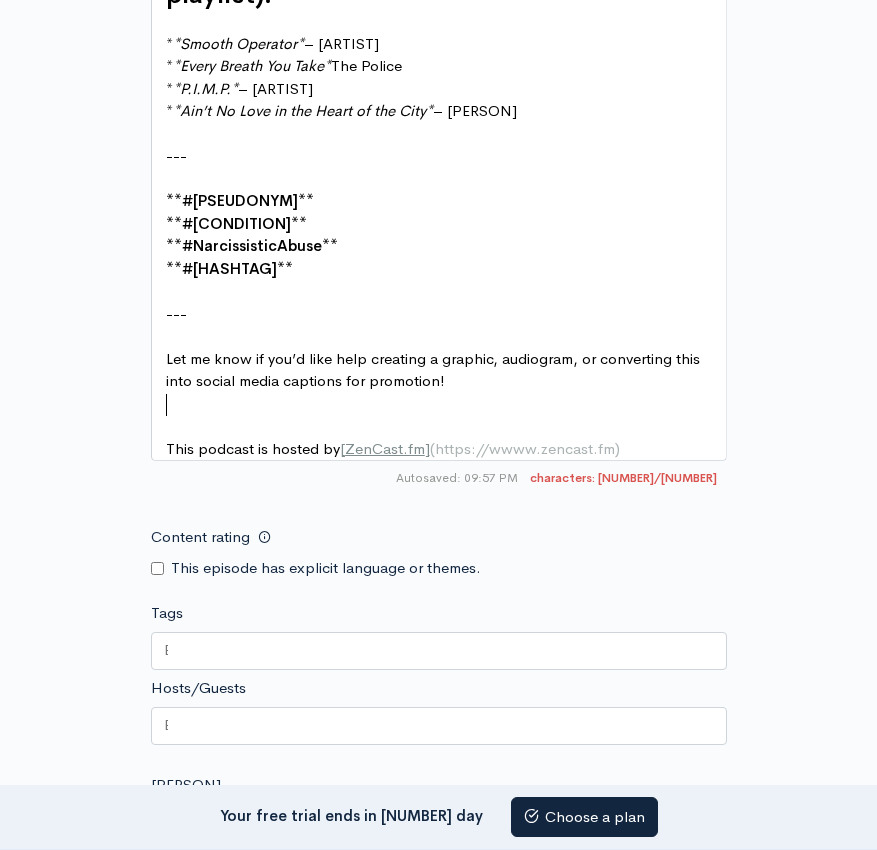 scroll, scrollTop: 2758, scrollLeft: 0, axis: vertical 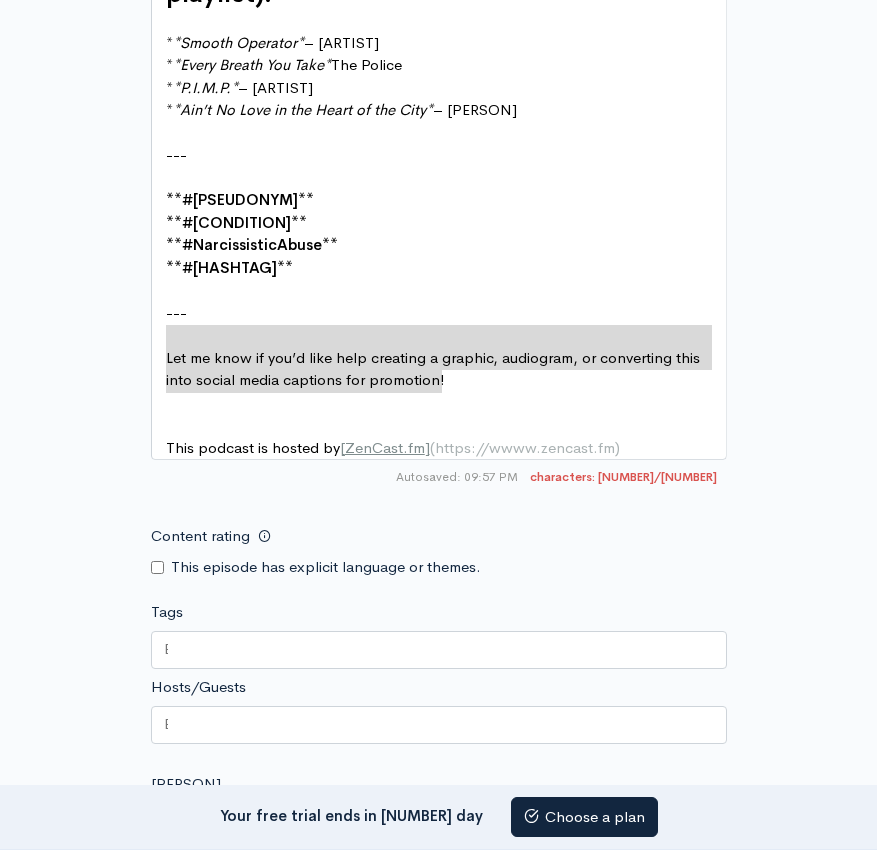 type on "---
Let me know if you’d like help creating a graphic, audiogram, or converting this into social media captions for promotion!" 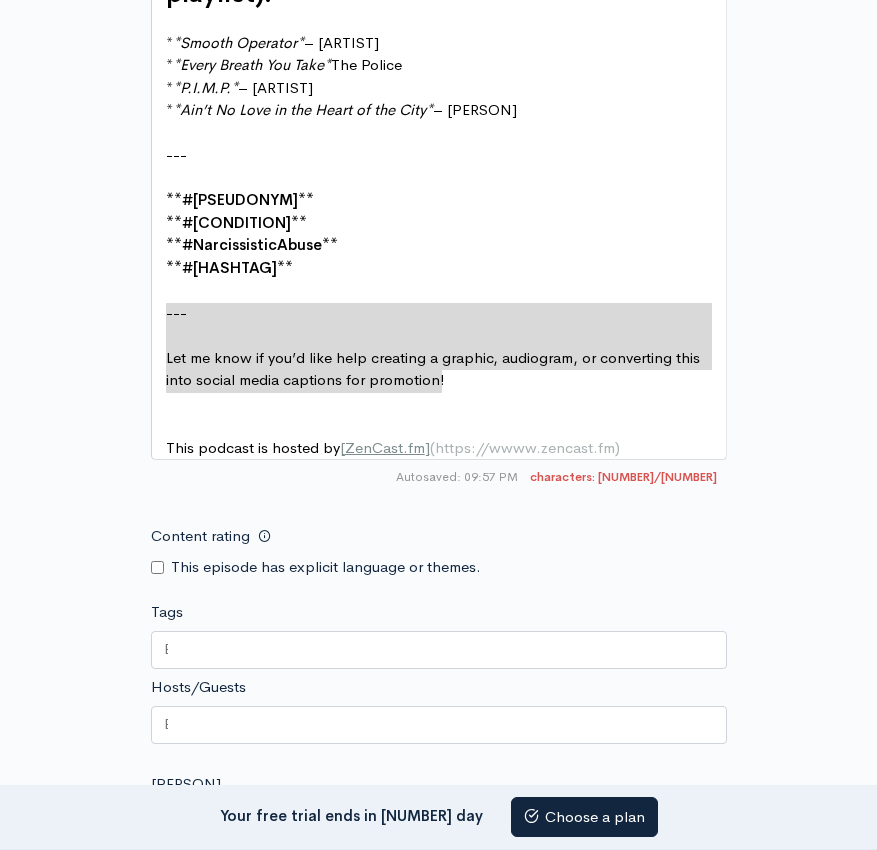 drag, startPoint x: 455, startPoint y: 377, endPoint x: 157, endPoint y: 313, distance: 304.795 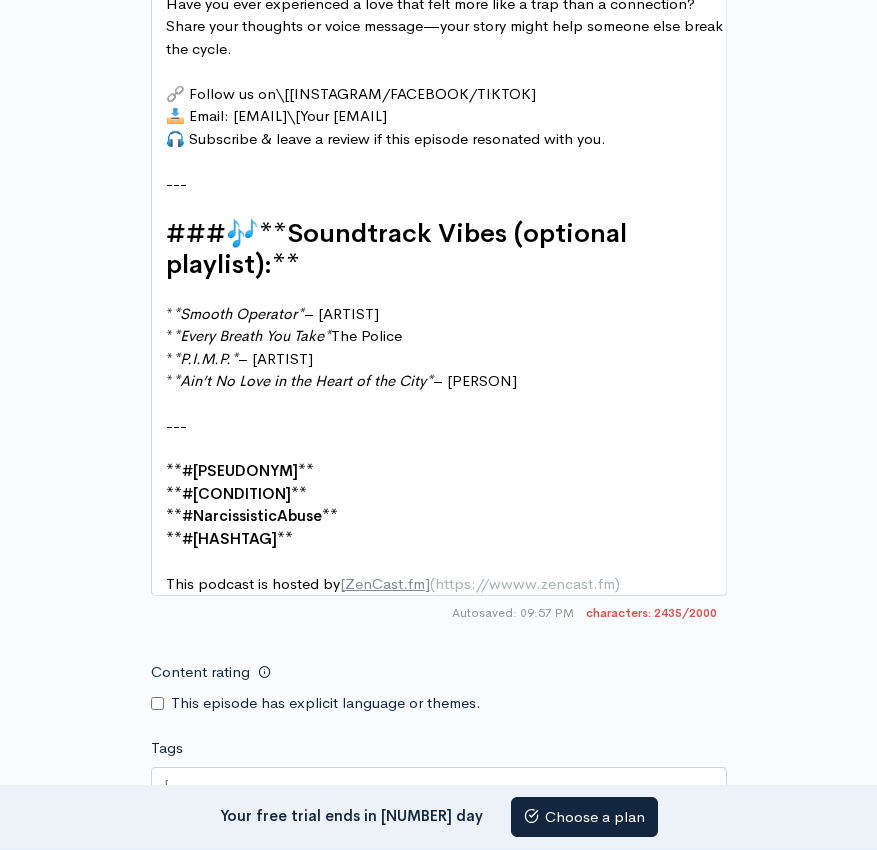 scroll, scrollTop: 2458, scrollLeft: 0, axis: vertical 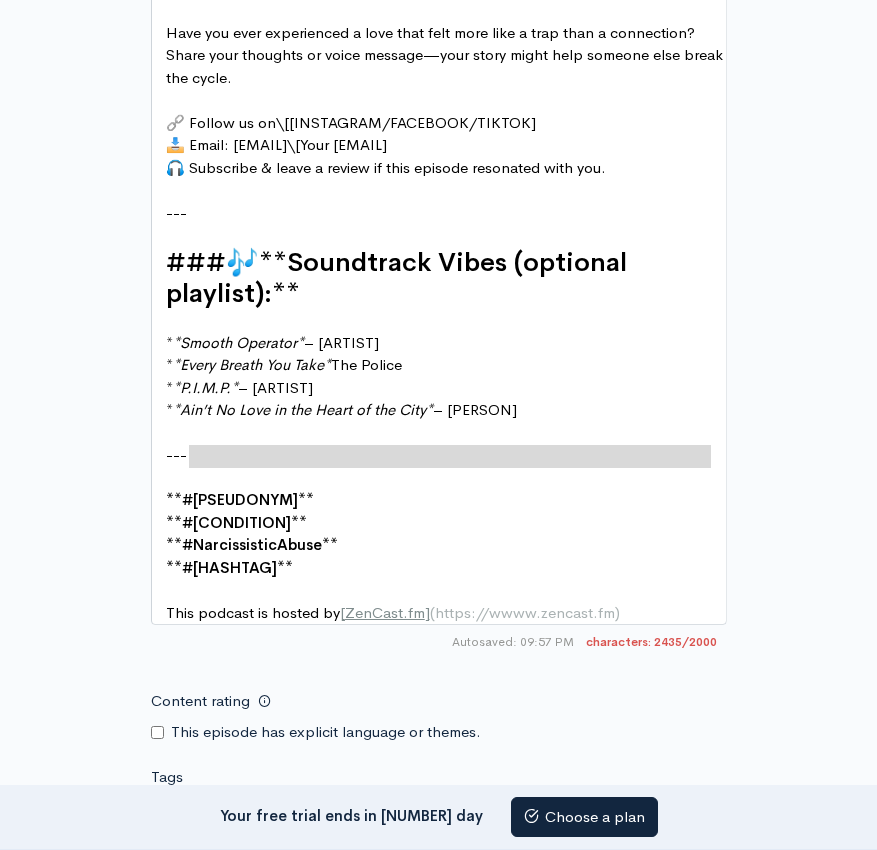 click on "###" at bounding box center (196, 262) 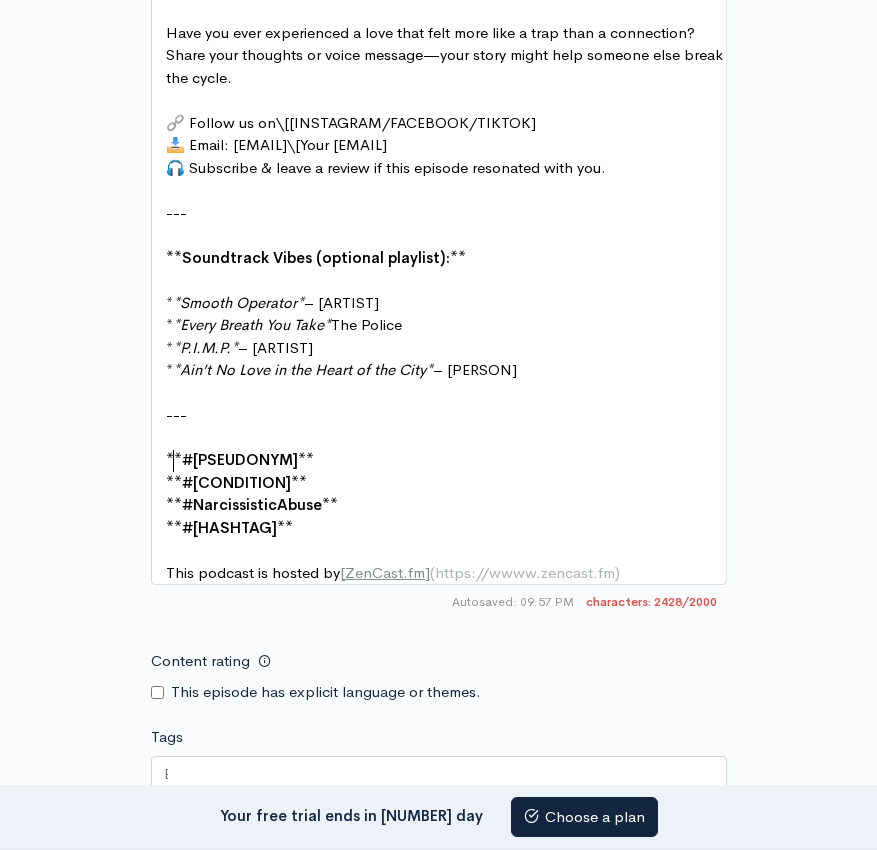 click on "**" at bounding box center [174, 459] 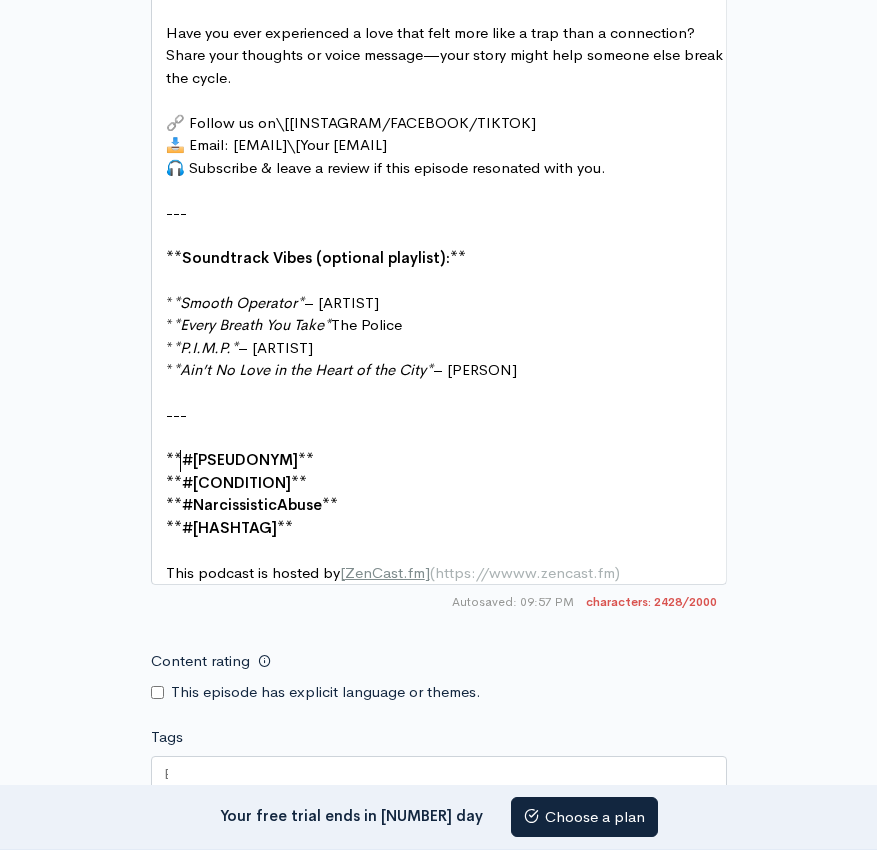 click on "**" at bounding box center [174, 459] 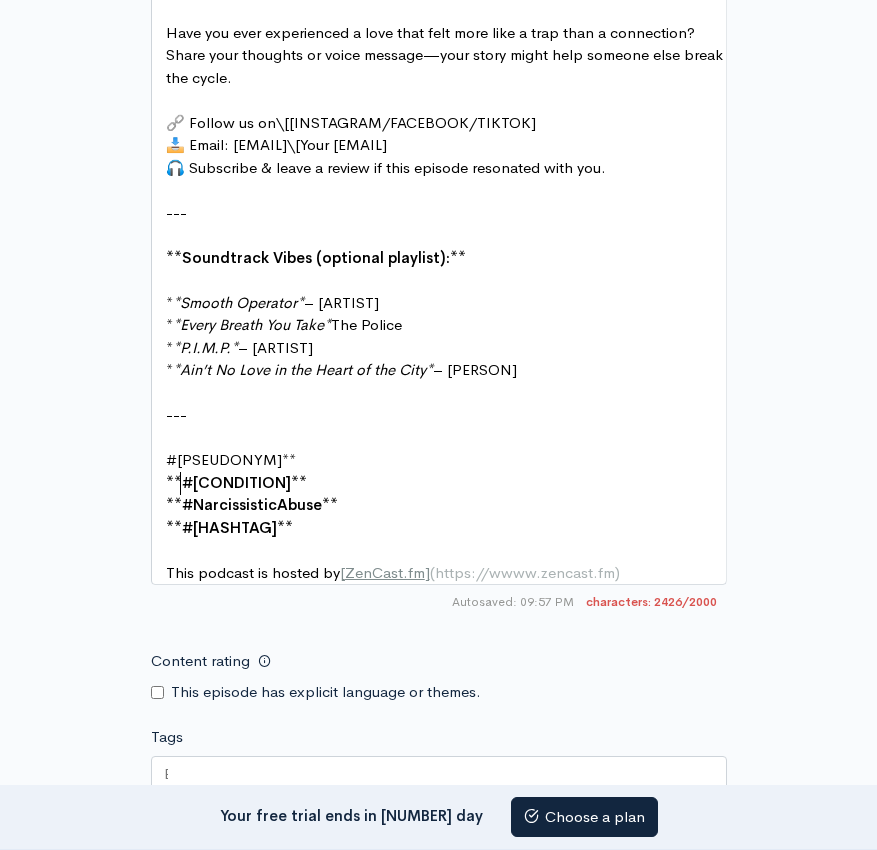 click on "#[CONDITION]" at bounding box center (236, 482) 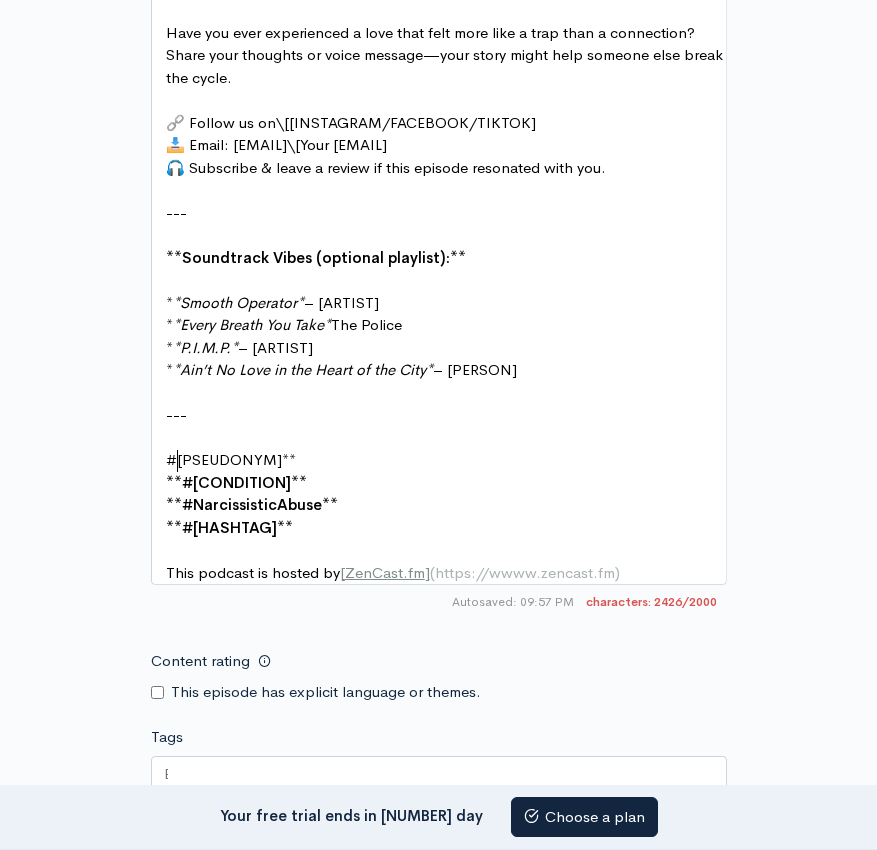 click on "#[PSEUDONYM]**" at bounding box center (231, 459) 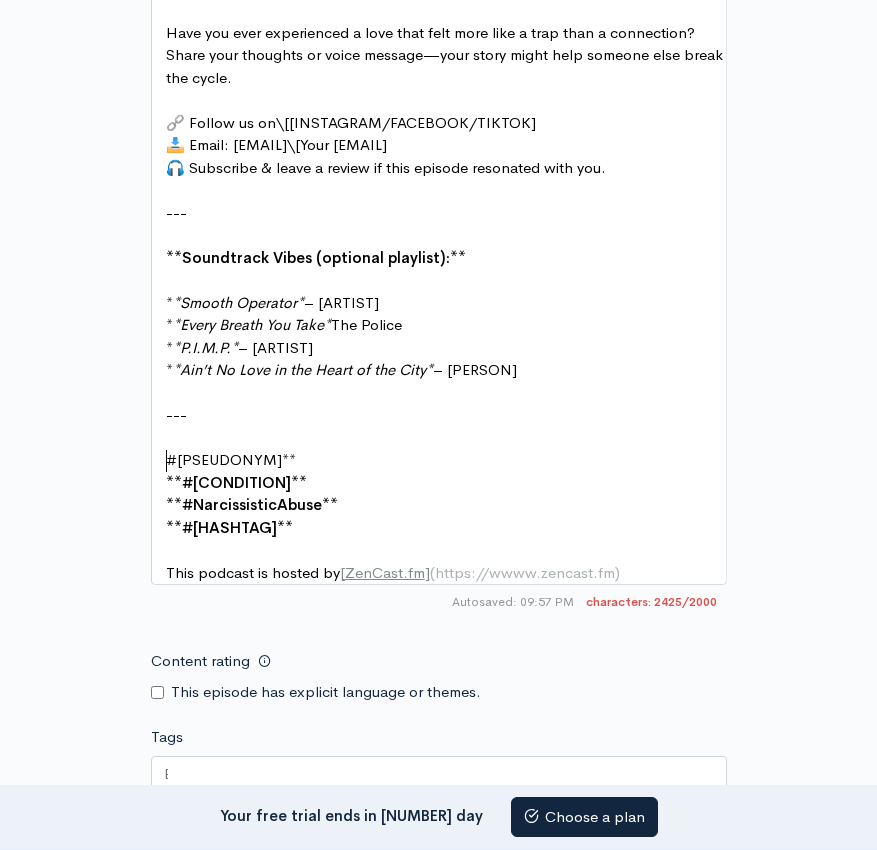click on "#[CONDITION]" at bounding box center (236, 482) 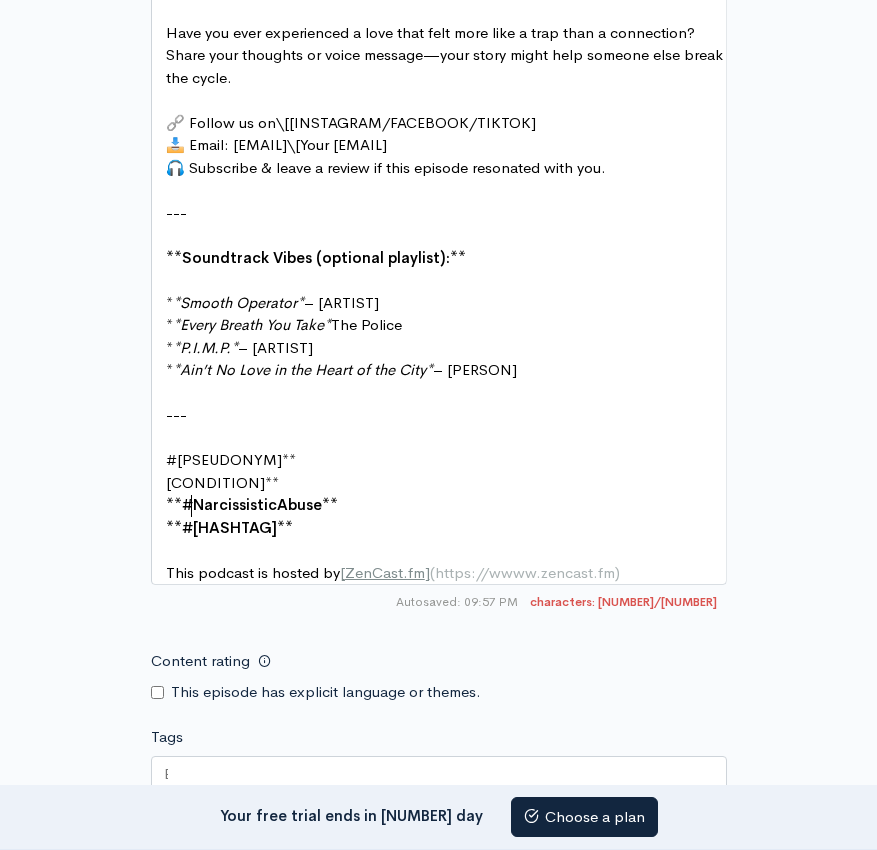 click on "#NarcissisticAbuse" at bounding box center [252, 504] 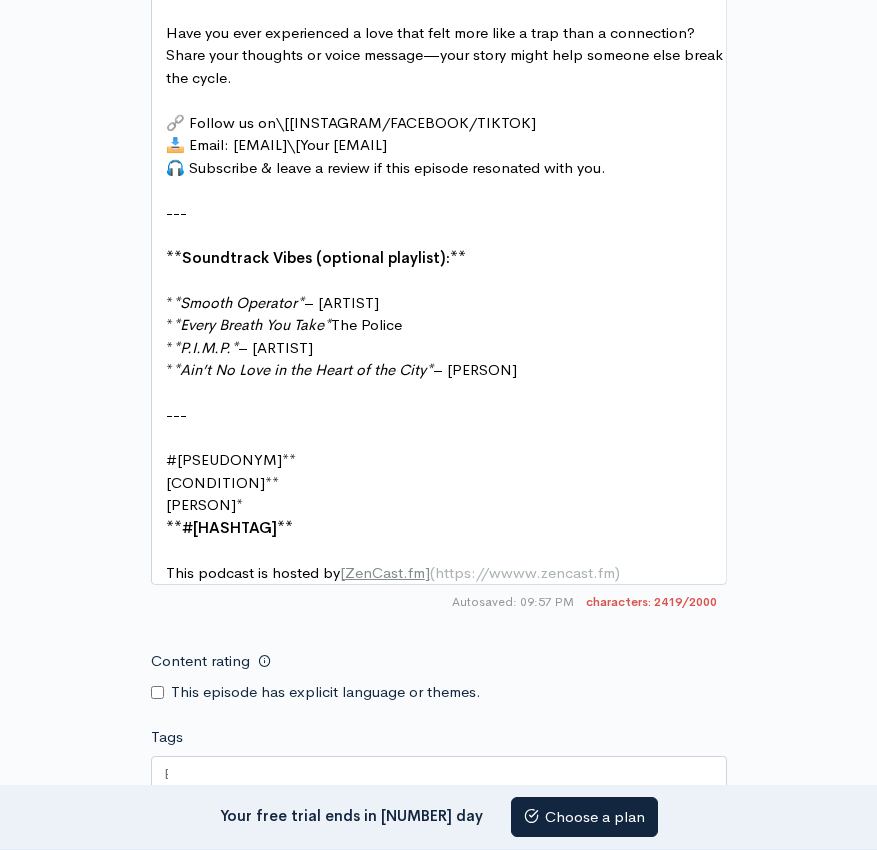 click on "[PERSON]*" at bounding box center (446, 505) 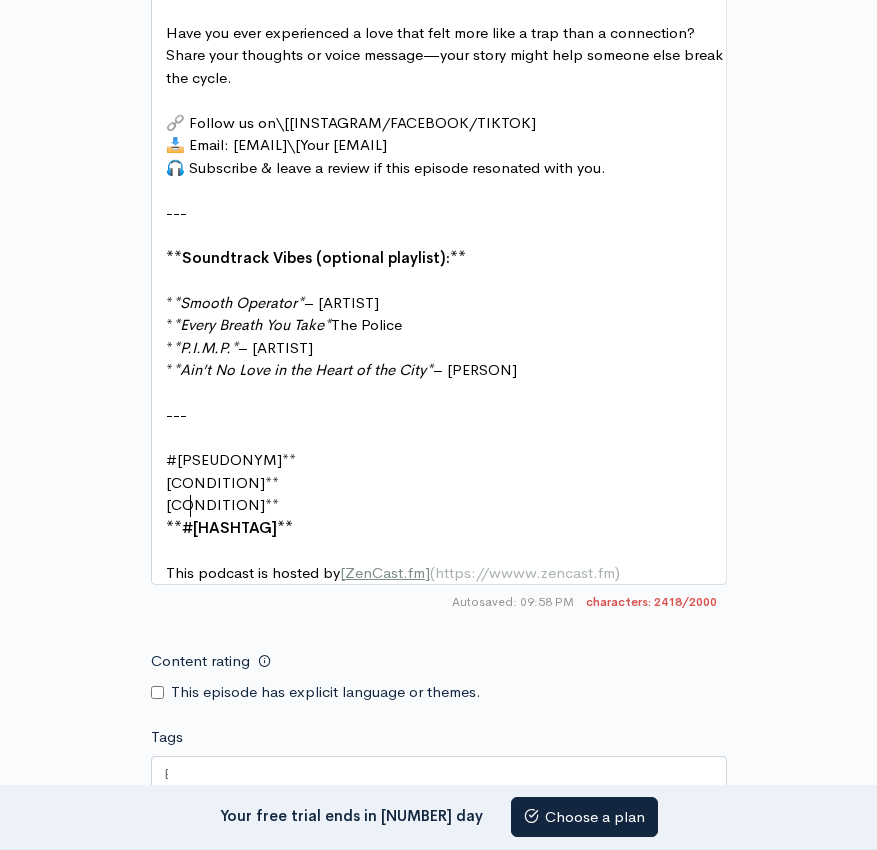 type on "[PERSON]" 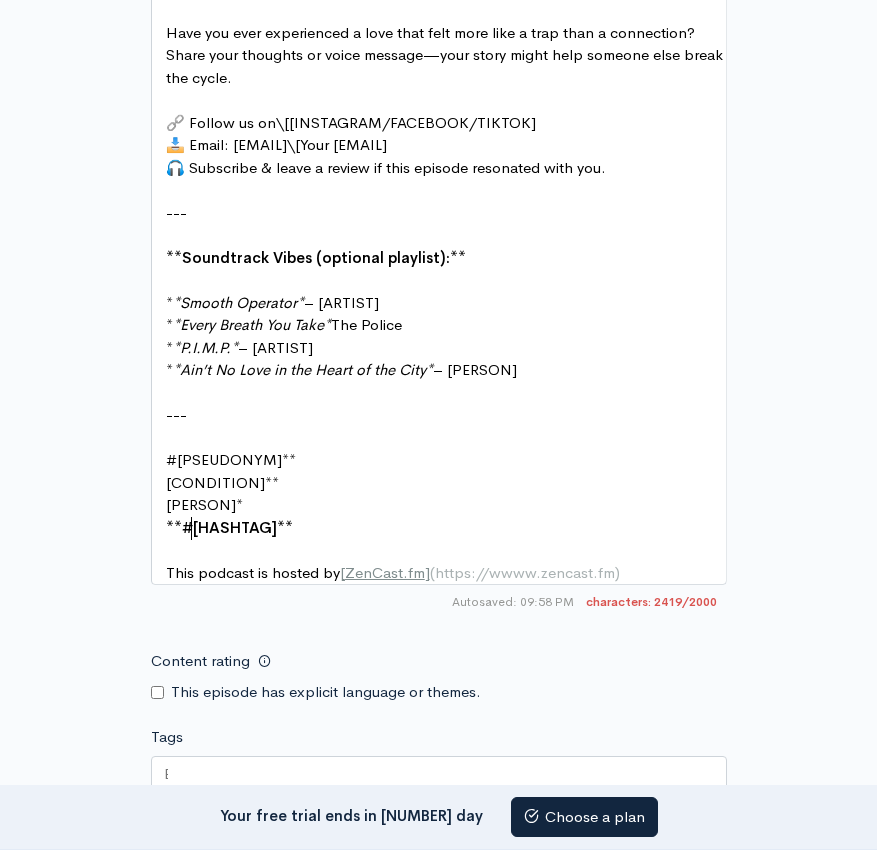 click on "#[HASHTAG]" at bounding box center [229, 527] 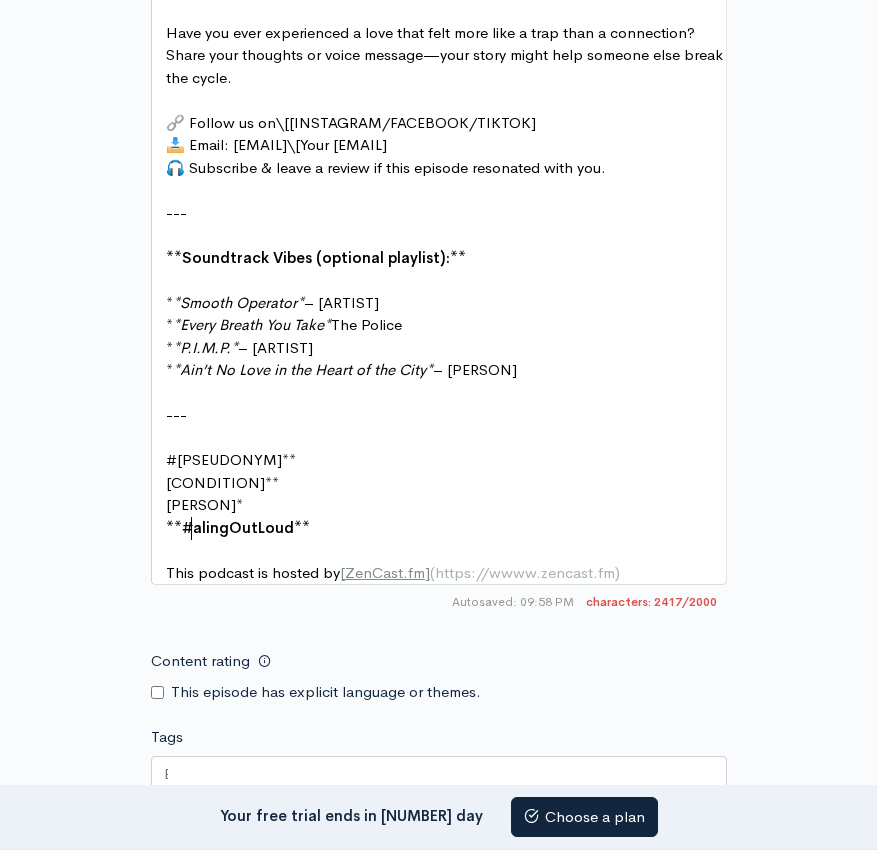 scroll, scrollTop: 8, scrollLeft: 10, axis: both 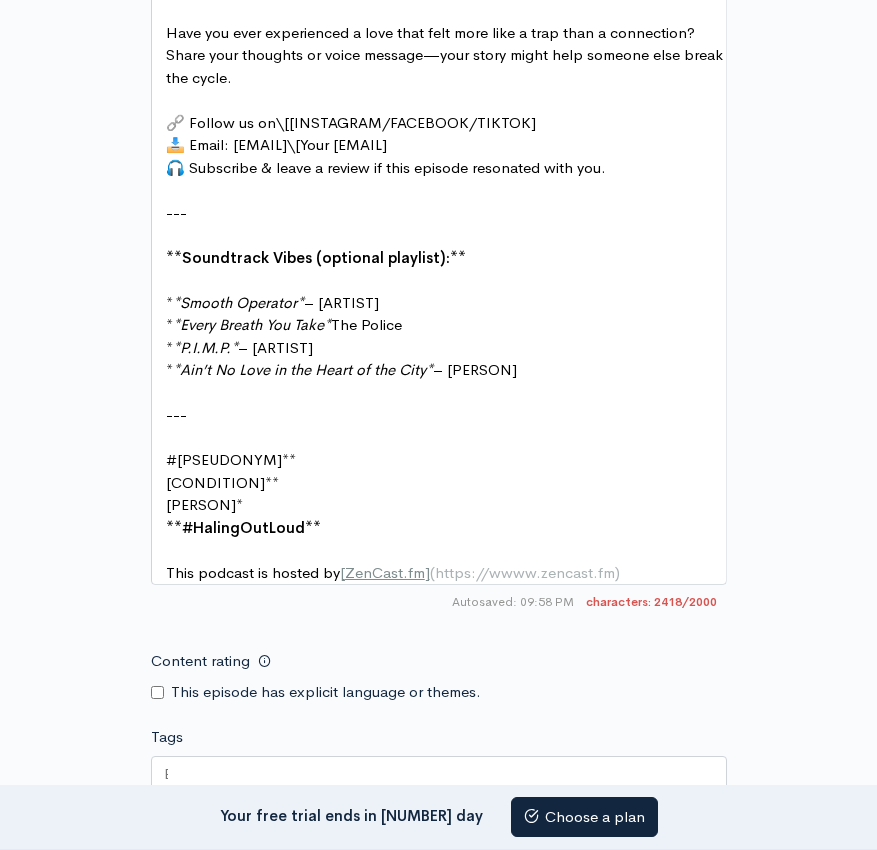 type on "[PERSON]" 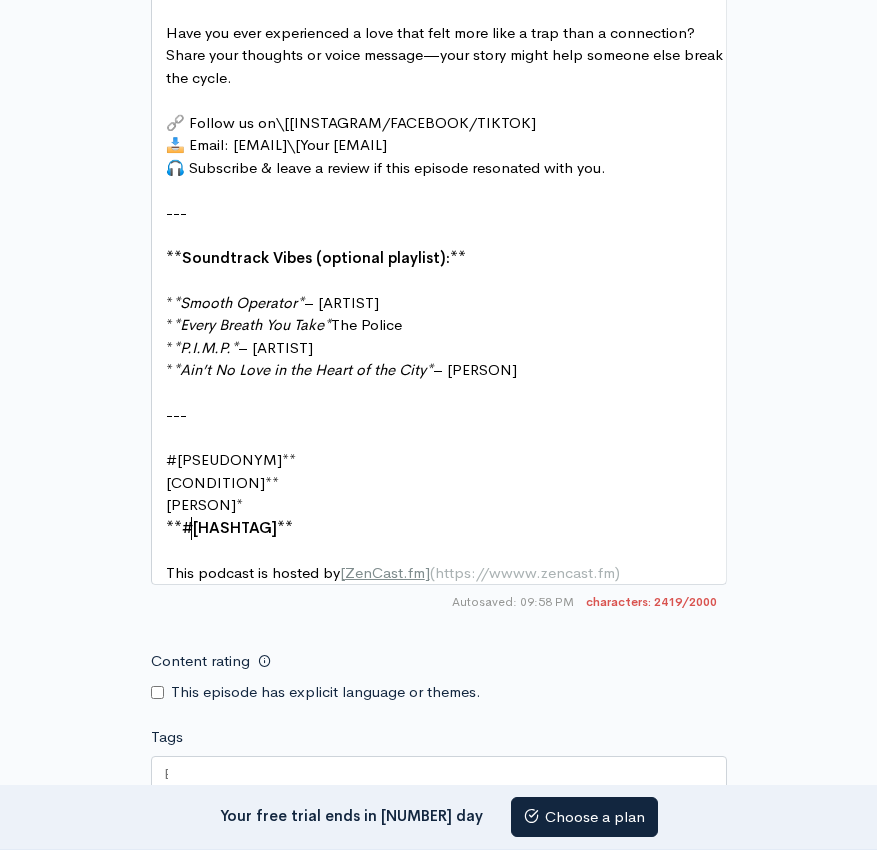 click on "#[HASHTAG]" at bounding box center (229, 527) 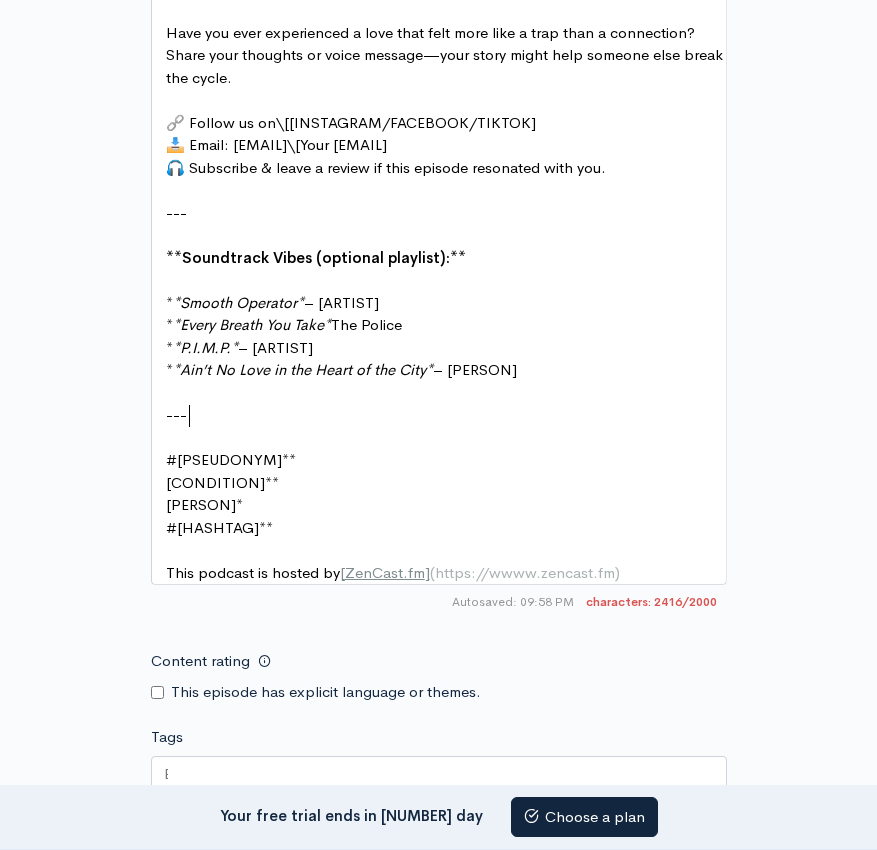 click on "---" at bounding box center (446, 415) 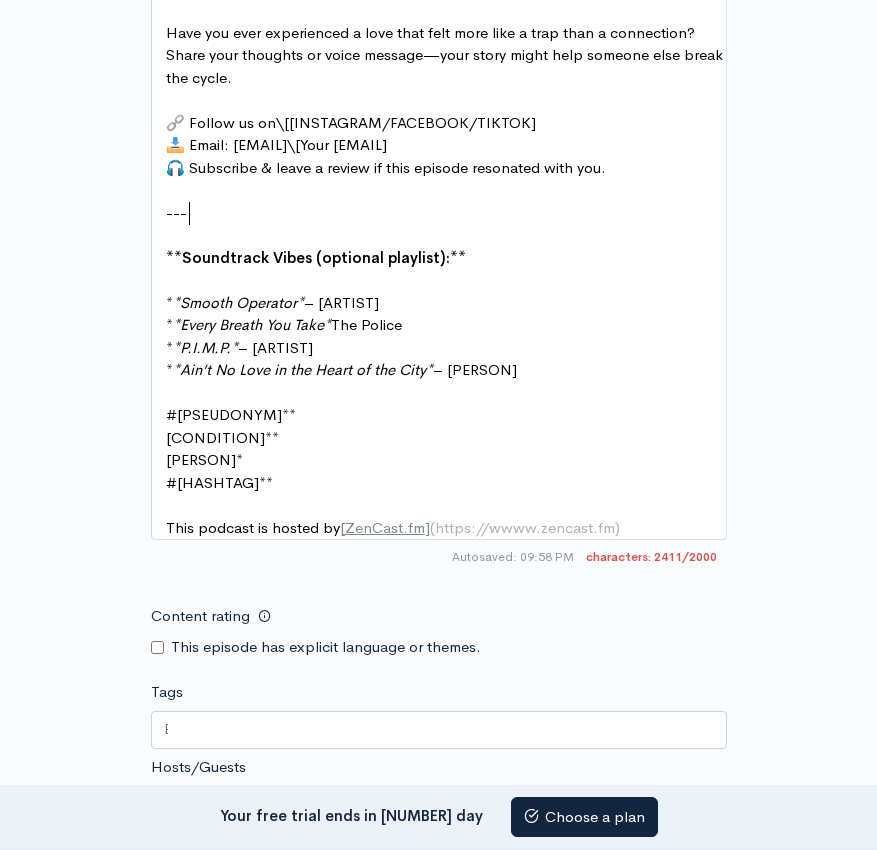 click on "---" at bounding box center (446, 213) 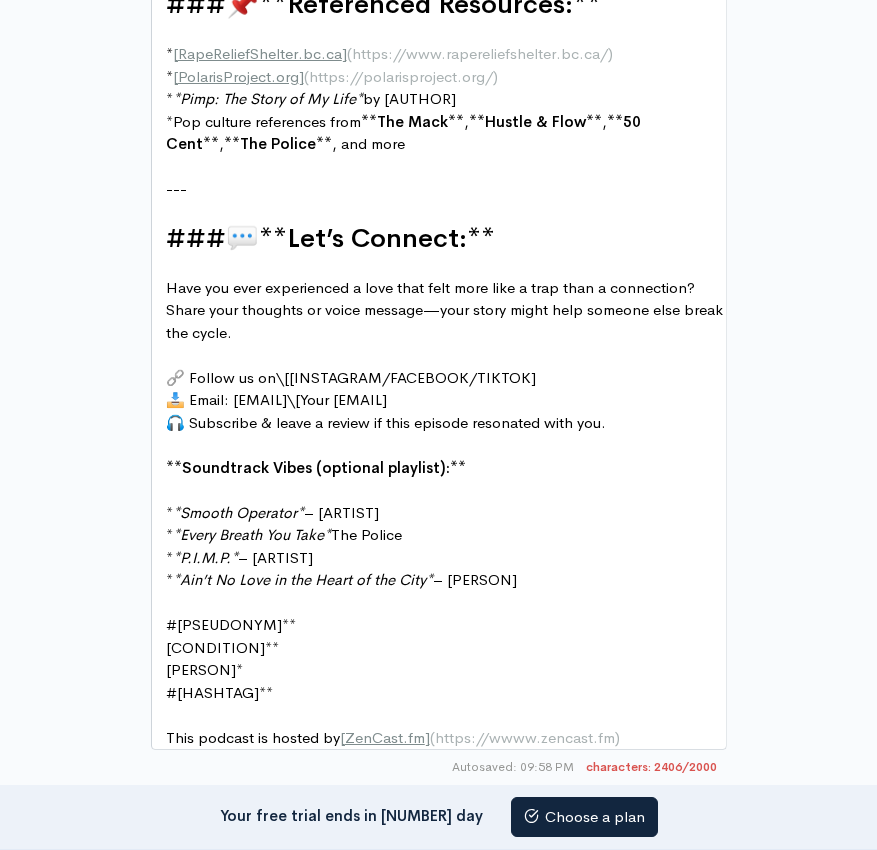 scroll, scrollTop: 2158, scrollLeft: 0, axis: vertical 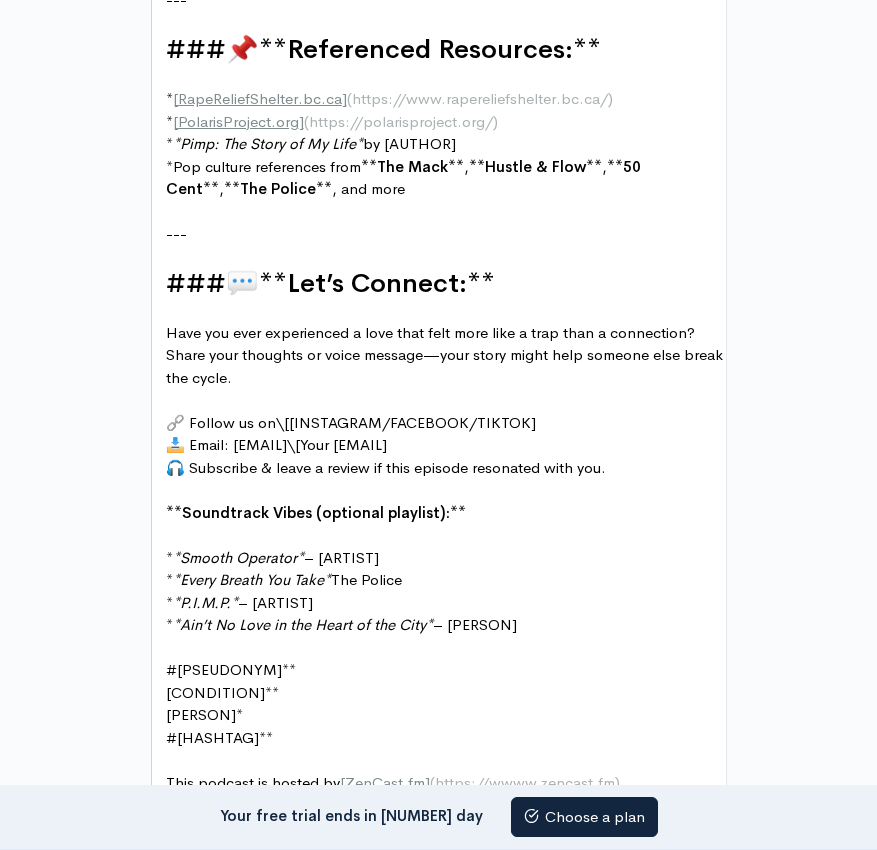 click on "💬" at bounding box center (242, 283) 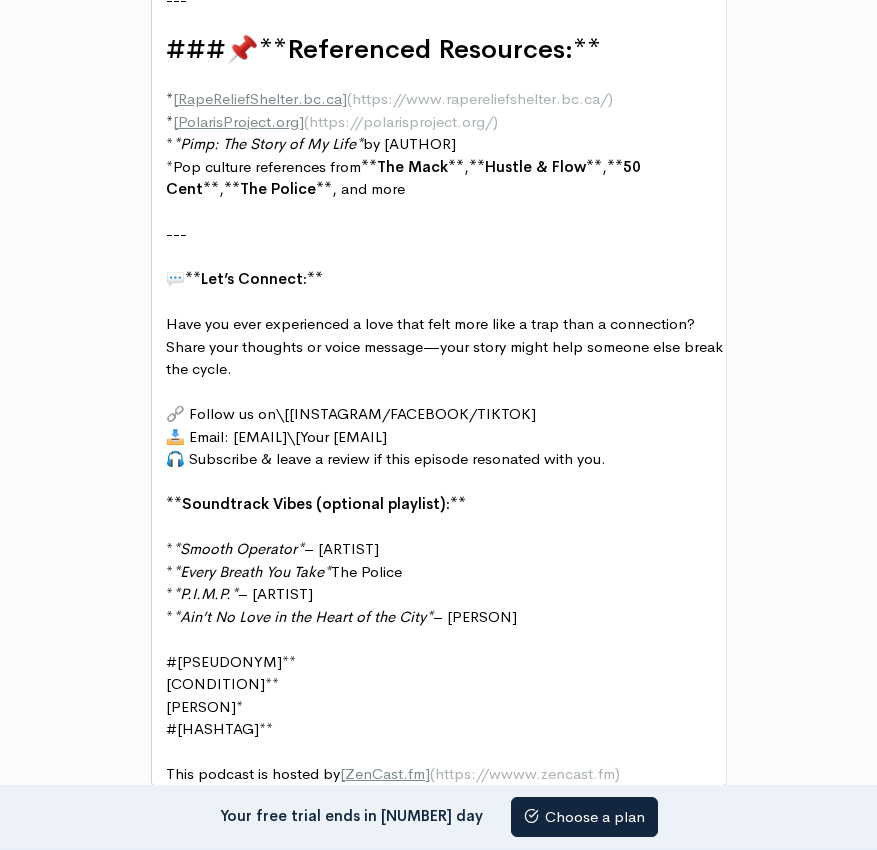 click on "---" at bounding box center (446, 234) 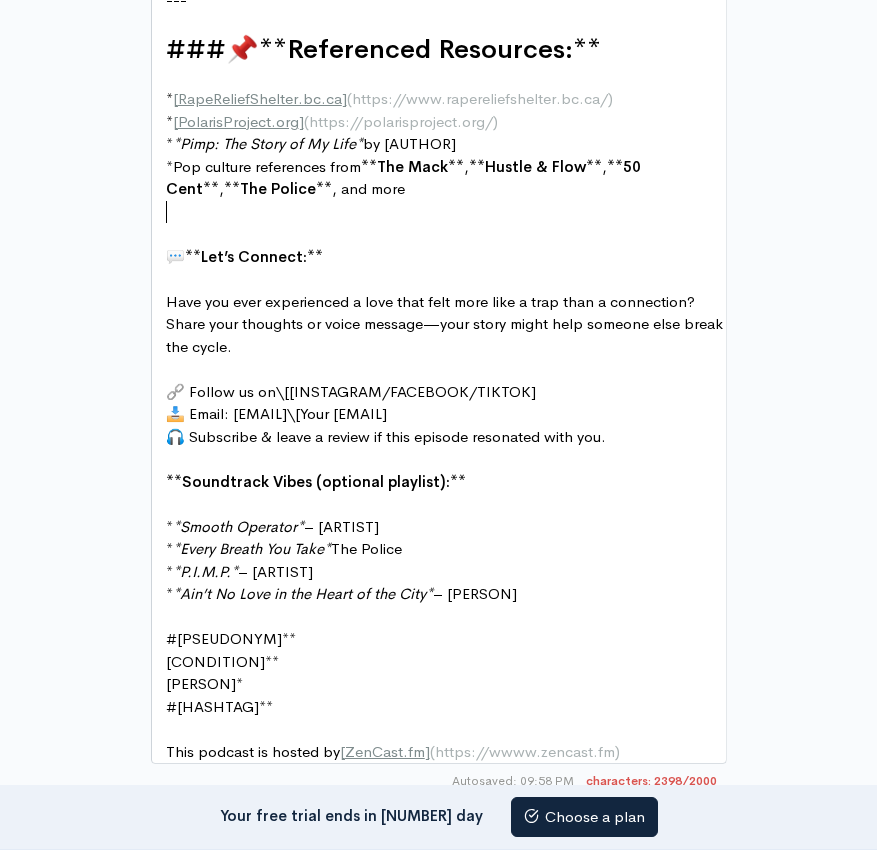 click on "###" at bounding box center [196, 49] 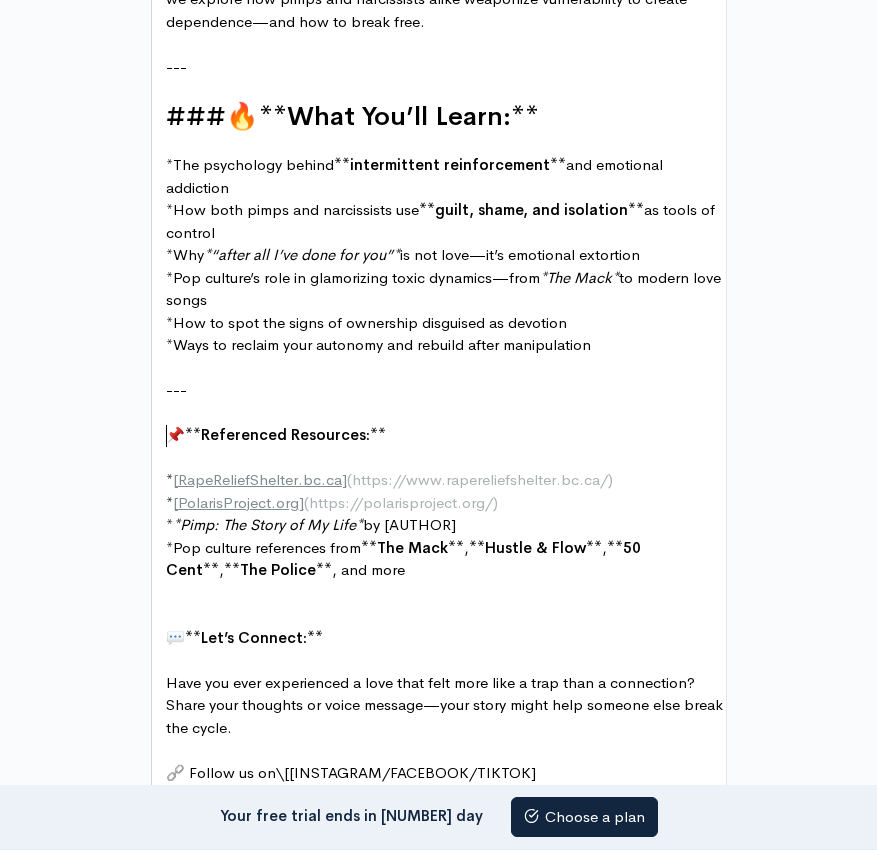 scroll, scrollTop: 1658, scrollLeft: 0, axis: vertical 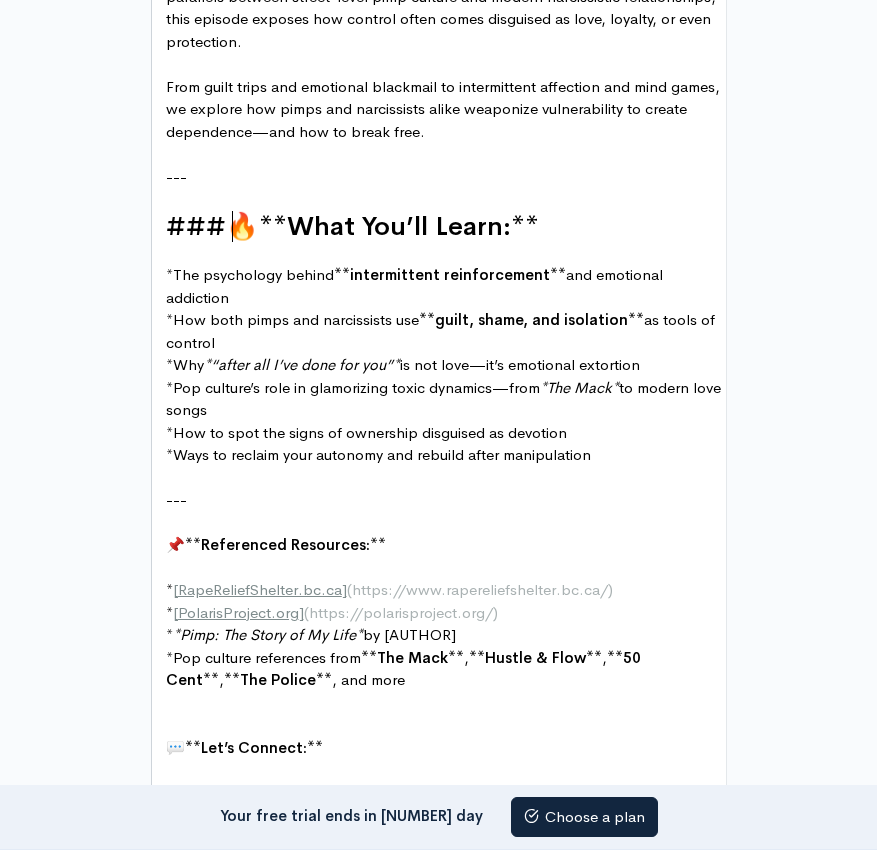 click on "###" at bounding box center [196, 226] 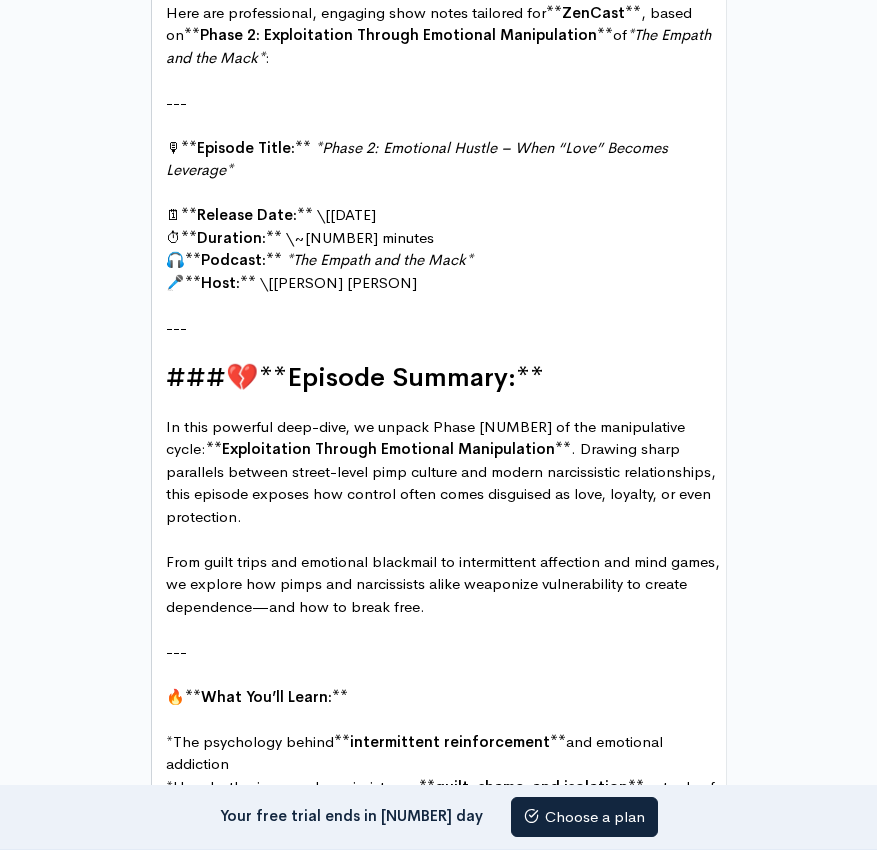scroll, scrollTop: 1158, scrollLeft: 0, axis: vertical 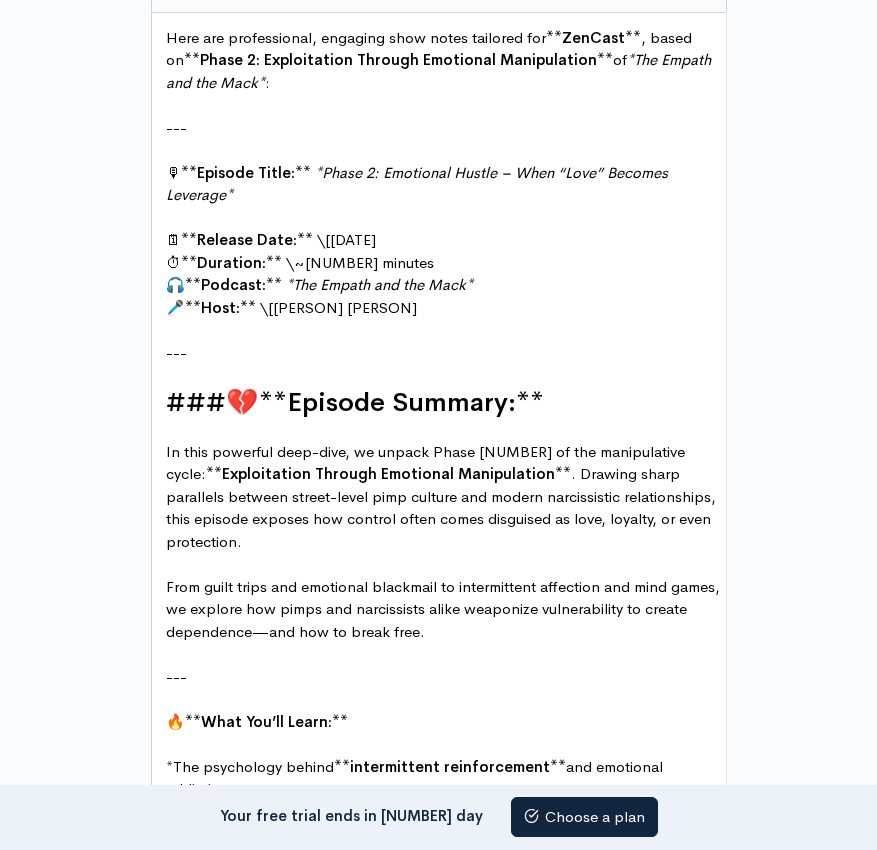 click on "💔" at bounding box center [242, 402] 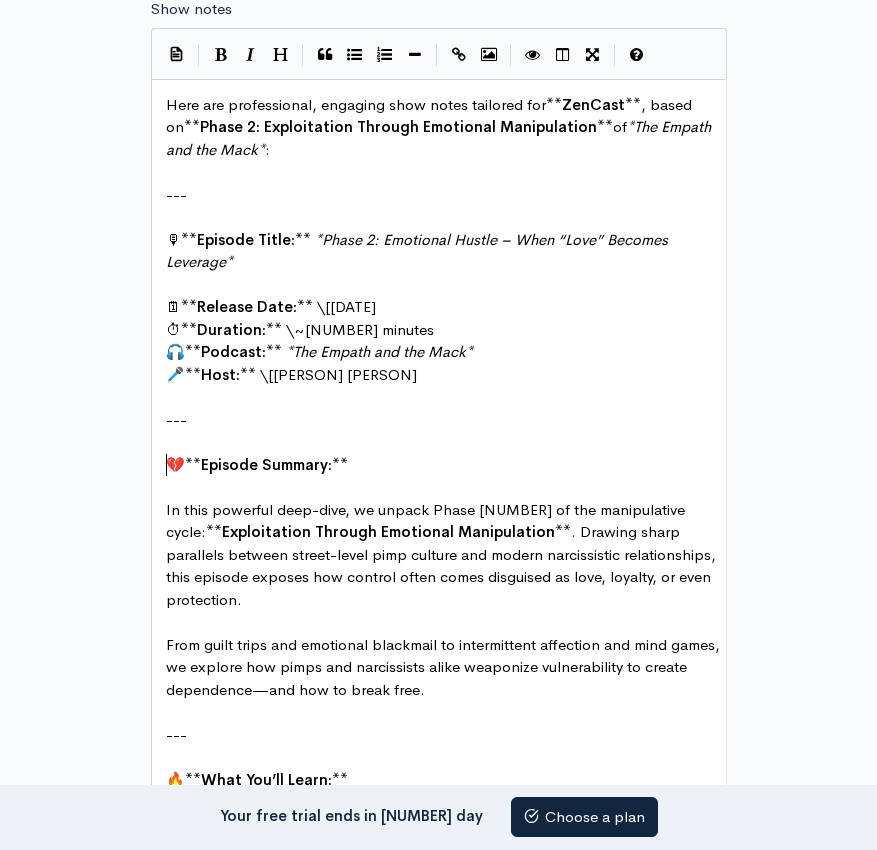 scroll, scrollTop: 1058, scrollLeft: 0, axis: vertical 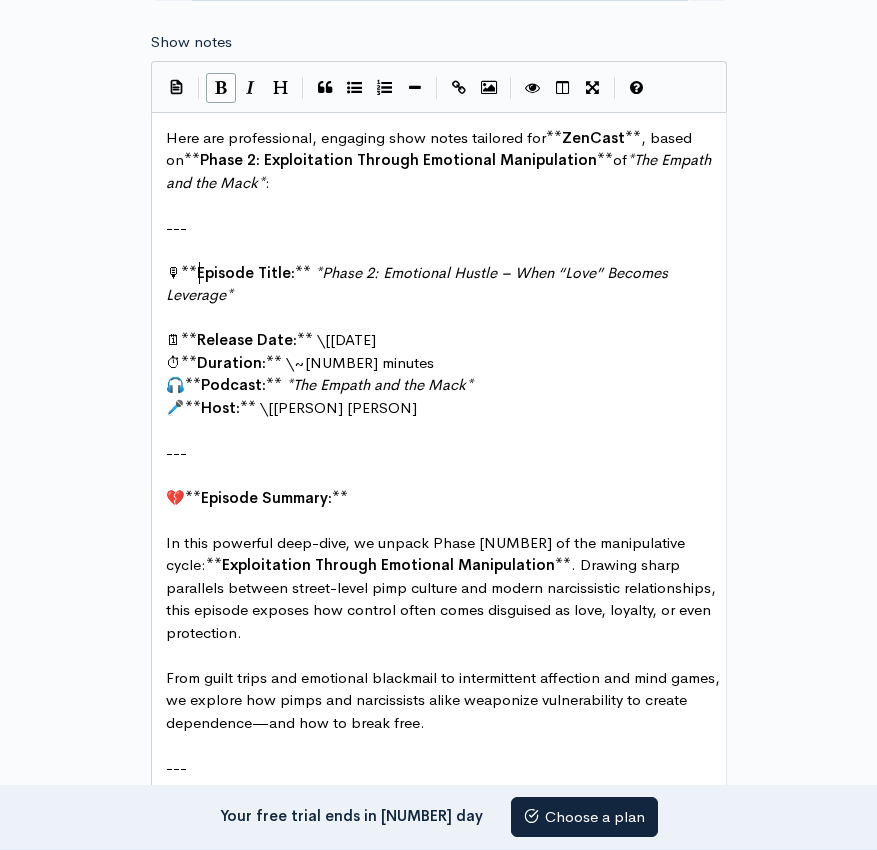 click on "Episode Title:" at bounding box center [246, 272] 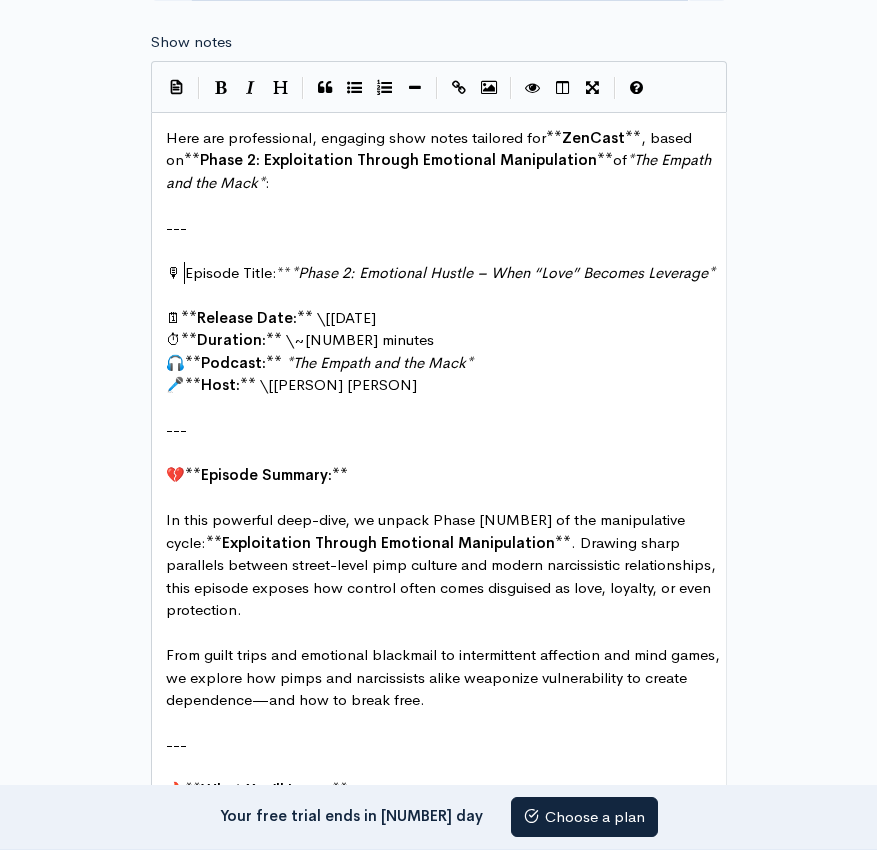click on "🎙 Episode Title:**  * Phase 2: Emotional Hustle – When “Love” Becomes Leverage *" at bounding box center [440, 272] 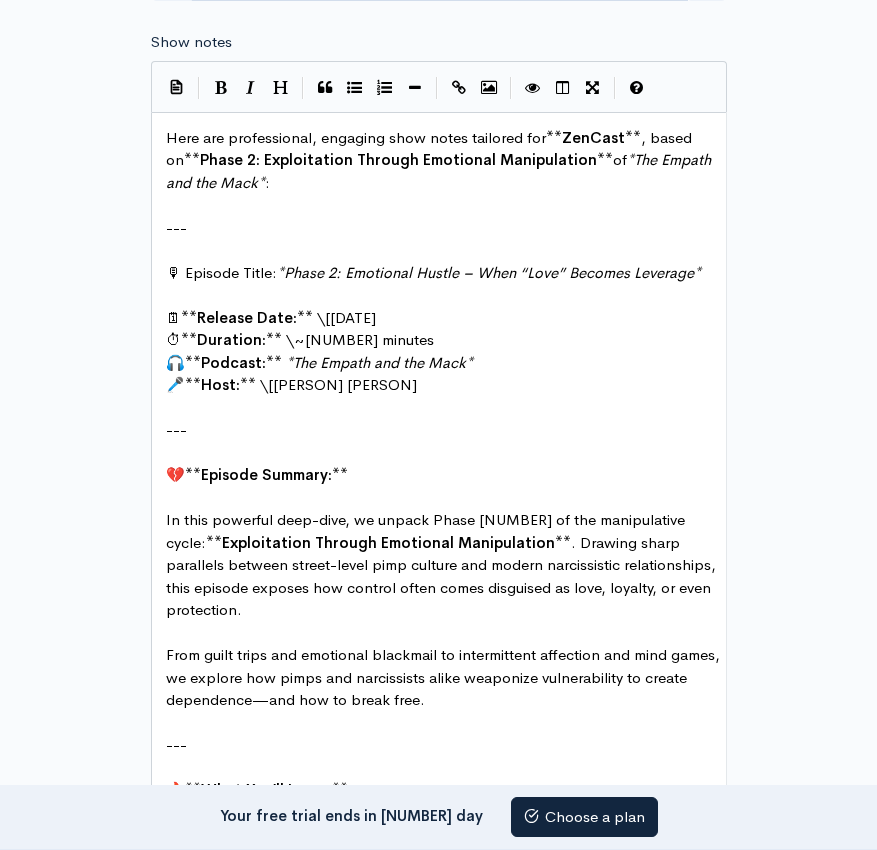 click on "Phase 2: Exploitation Through Emotional Manipulation" at bounding box center [398, 159] 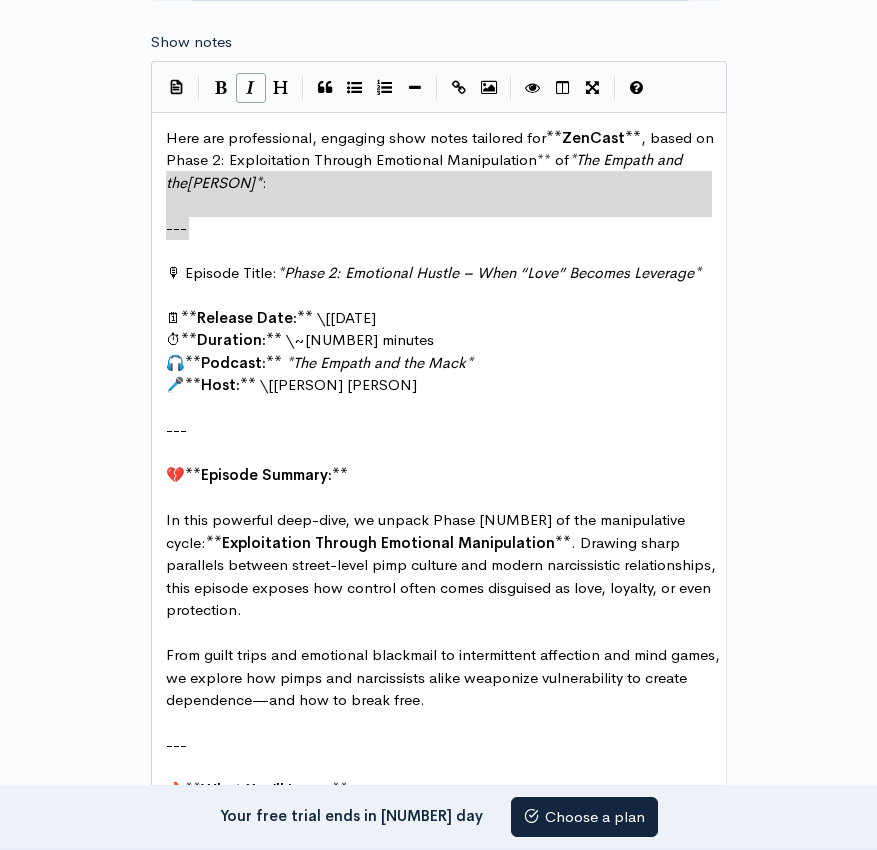 type on "Here are professional, engaging show notes tailored for **ZenCast**, based on Phase 2: Exploitation Through Emotional Manipulation** of *The Empath and the Mack*:
---" 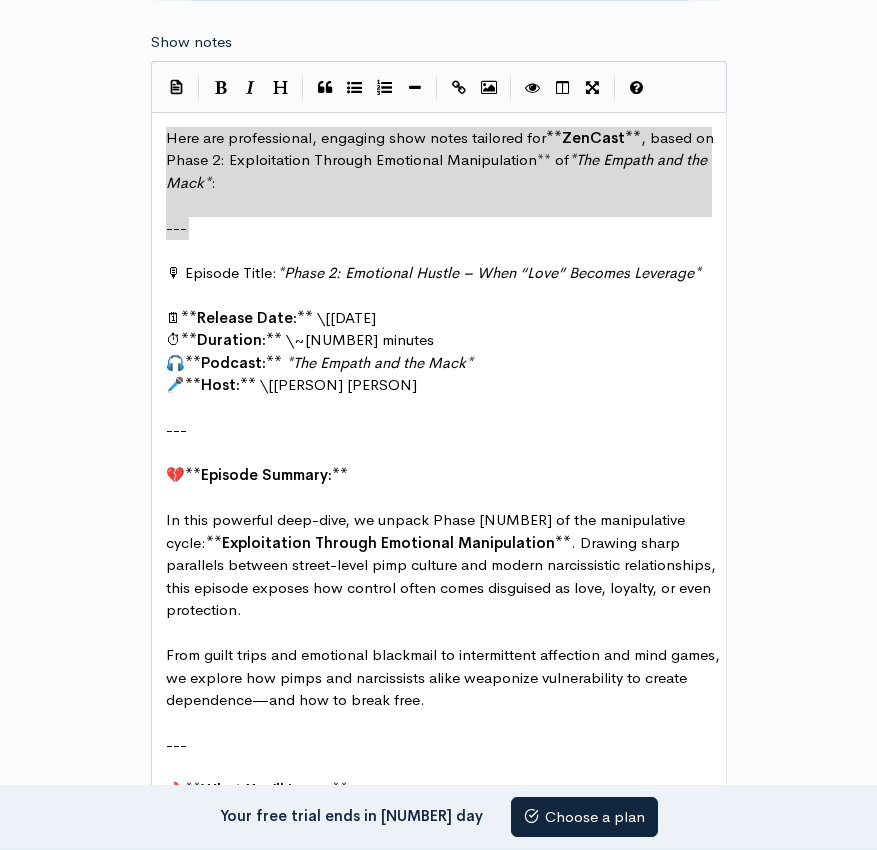 drag, startPoint x: 263, startPoint y: 228, endPoint x: 140, endPoint y: 140, distance: 151.23822 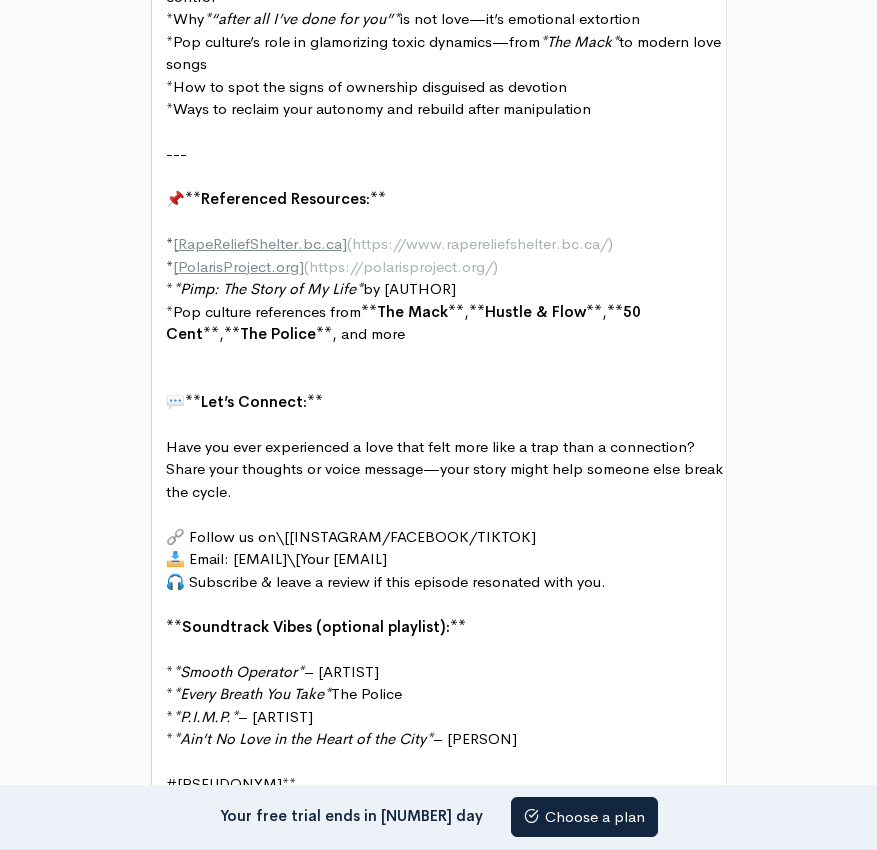 scroll, scrollTop: 1658, scrollLeft: 0, axis: vertical 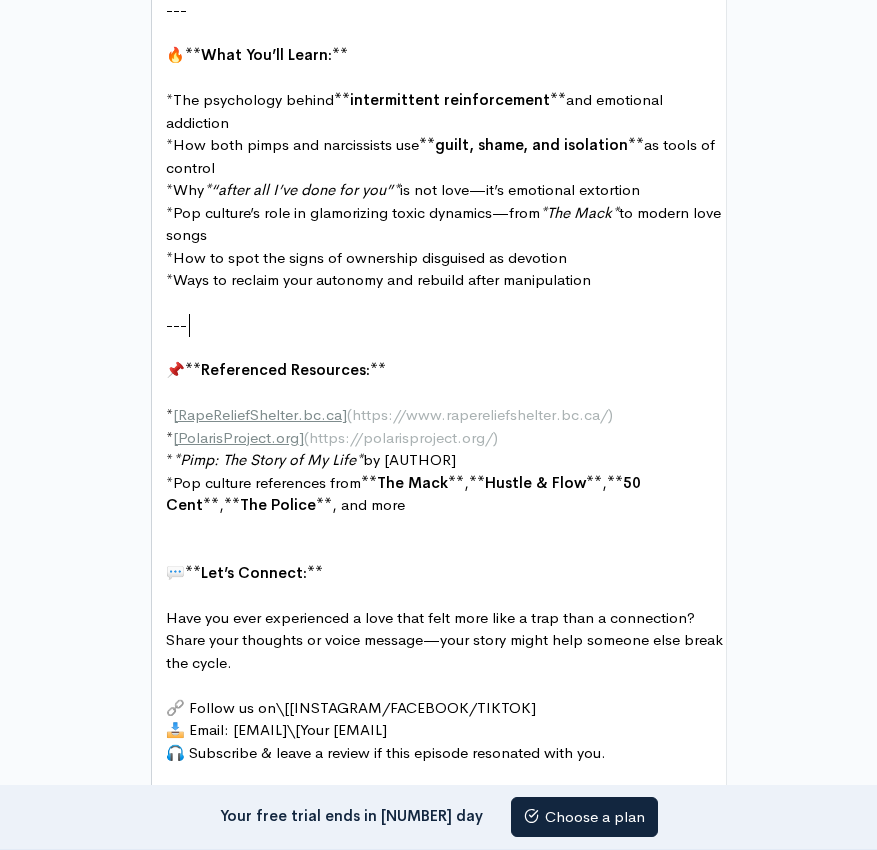 click on "---" at bounding box center (446, 325) 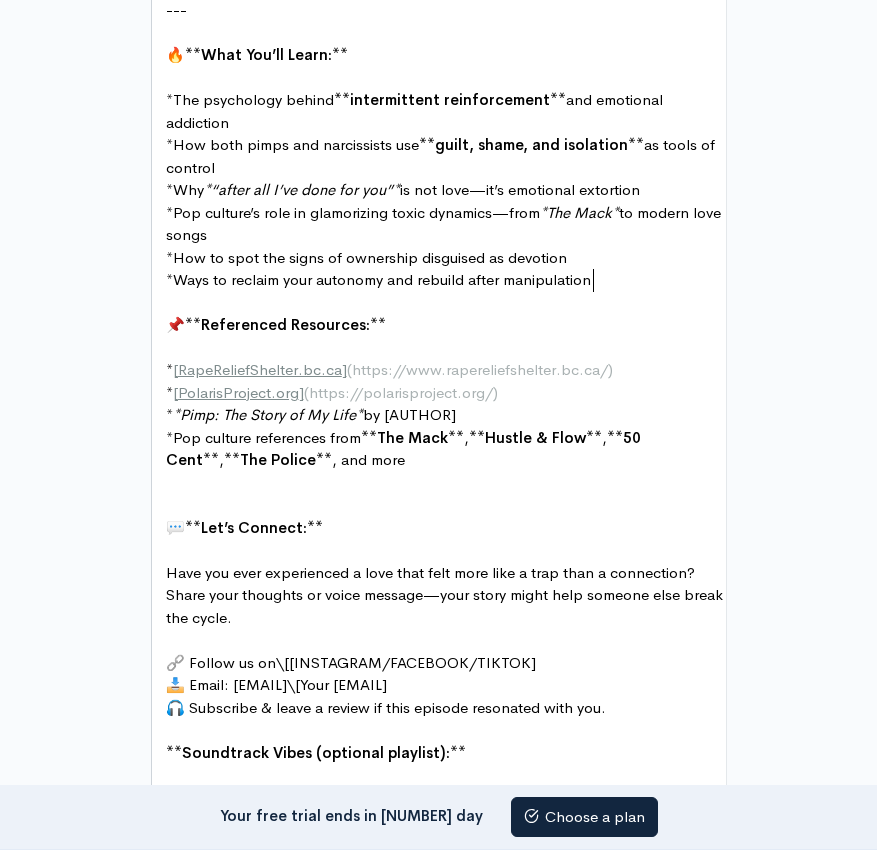 click on "​" at bounding box center [446, 483] 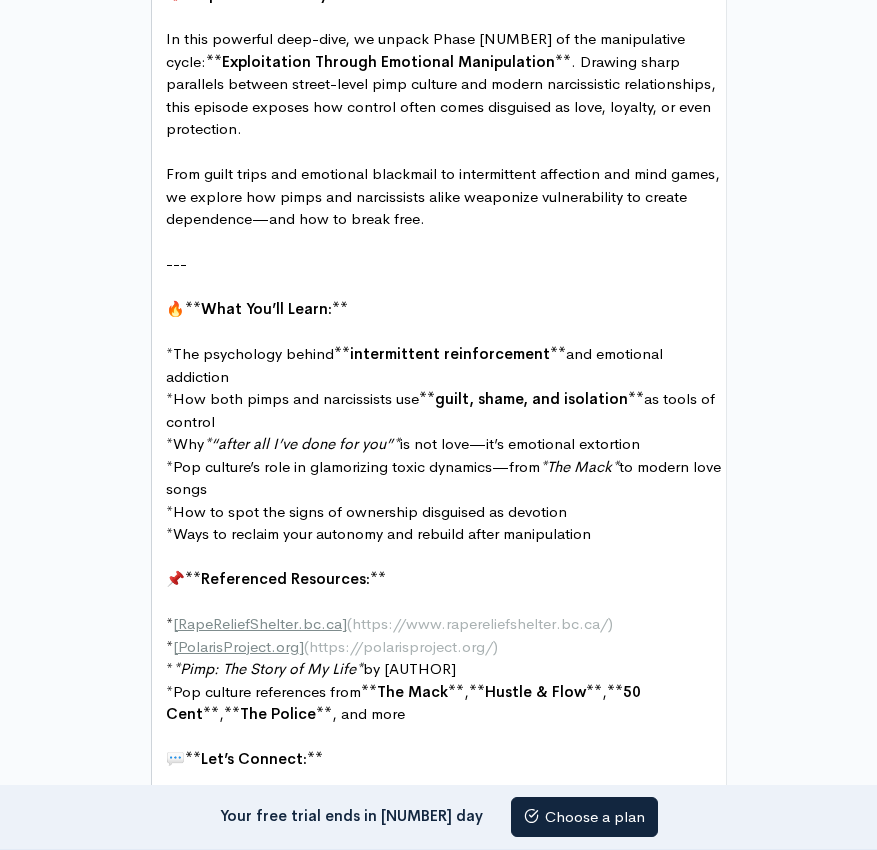 scroll, scrollTop: 1358, scrollLeft: 0, axis: vertical 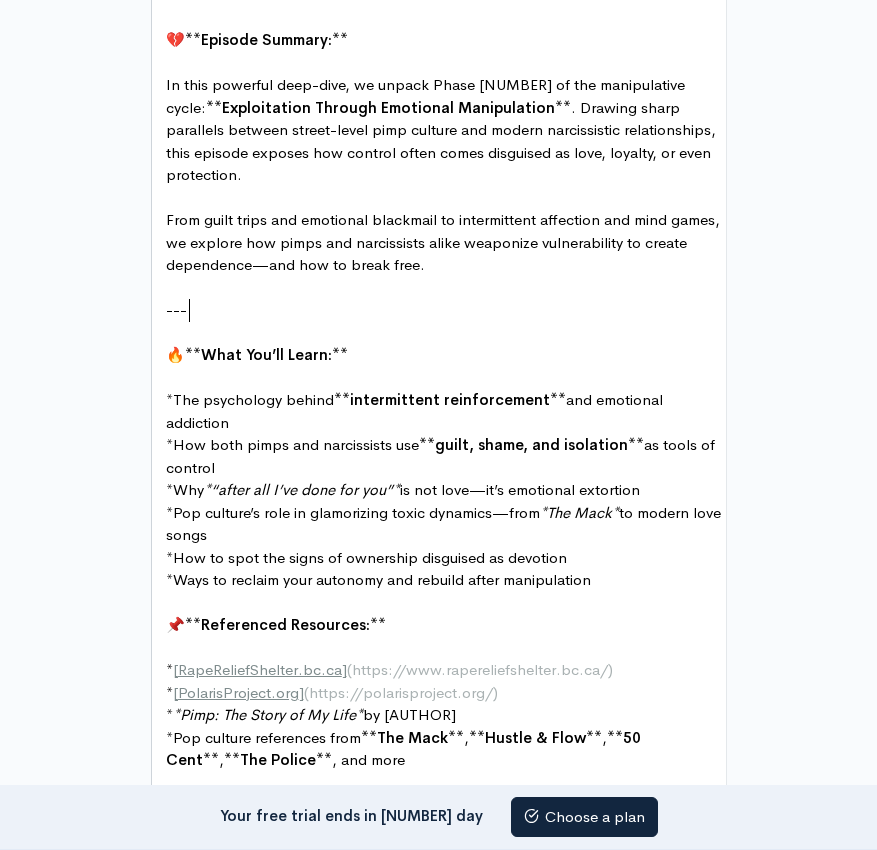 click on "---" at bounding box center [446, 310] 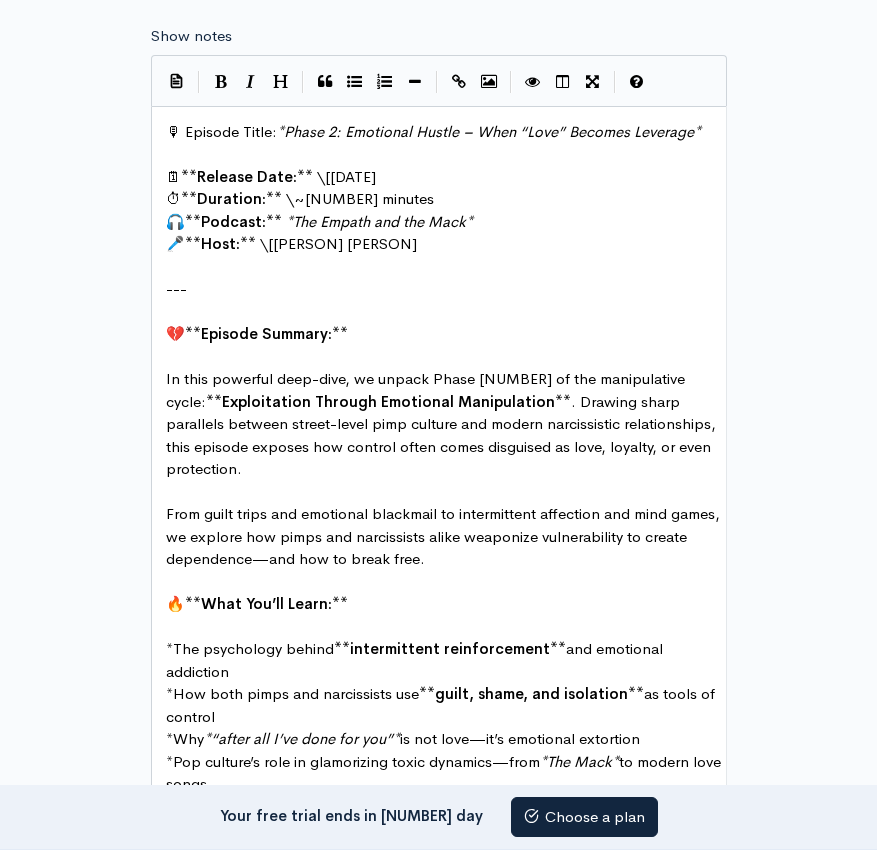 scroll, scrollTop: 1058, scrollLeft: 0, axis: vertical 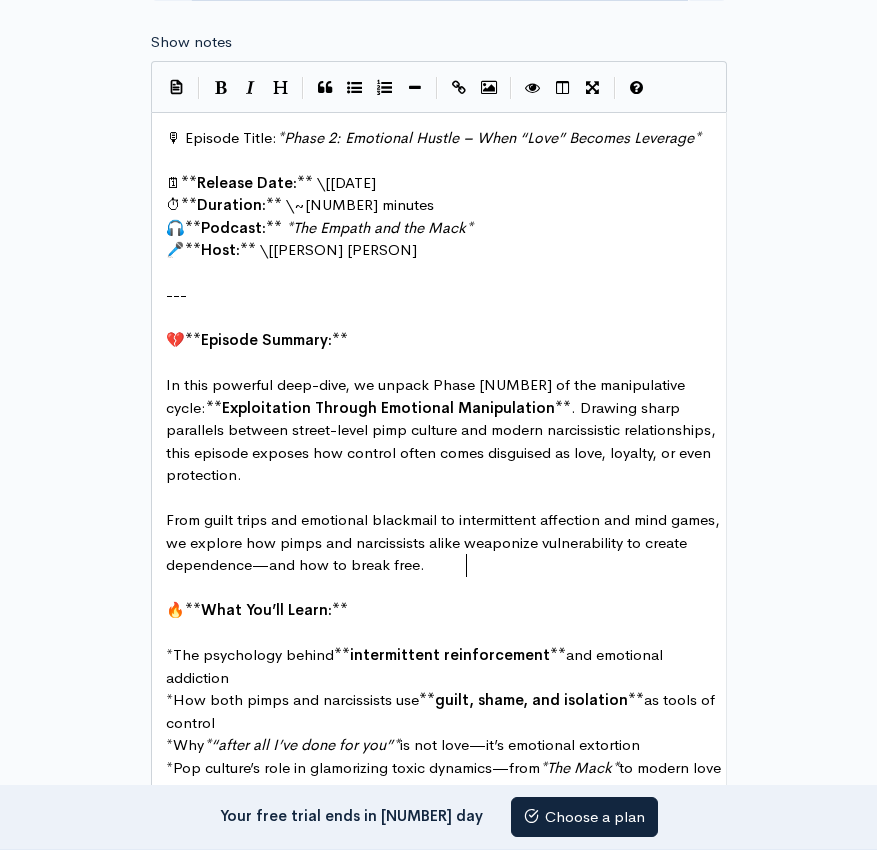 click on "​" at bounding box center [446, 318] 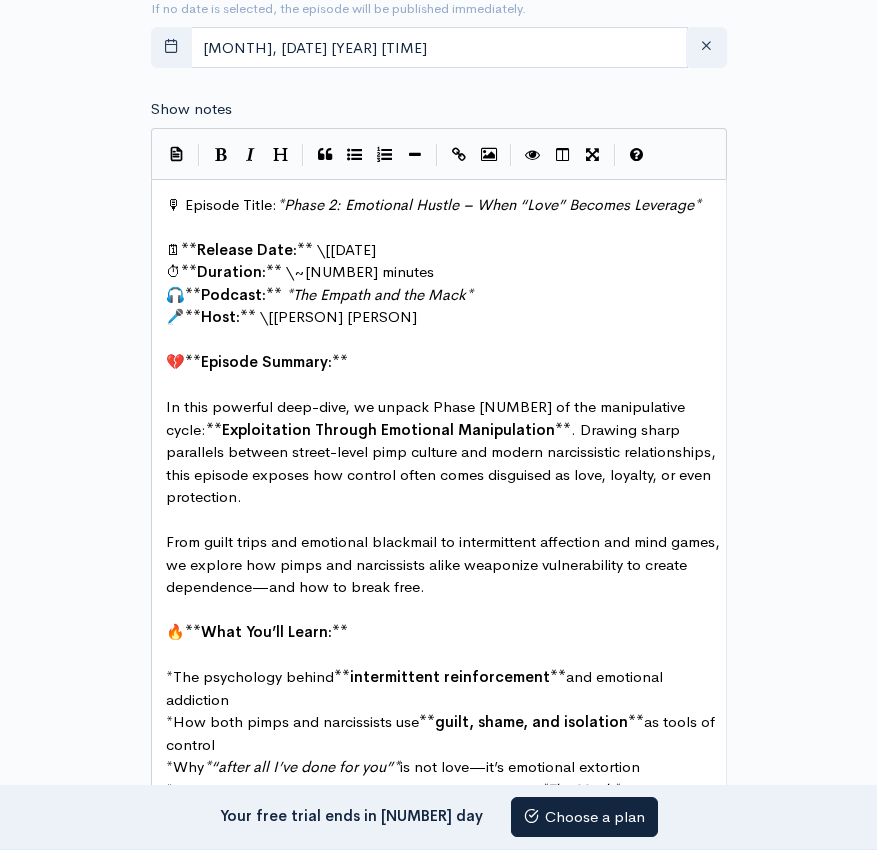 scroll, scrollTop: 858, scrollLeft: 0, axis: vertical 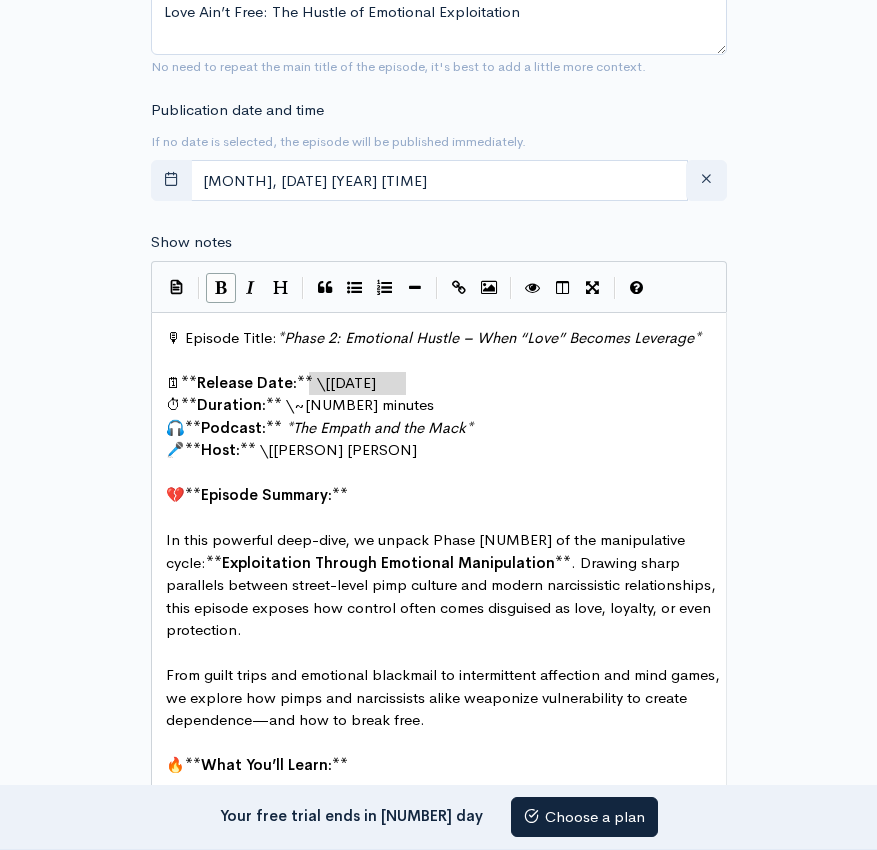 drag, startPoint x: 403, startPoint y: 384, endPoint x: 316, endPoint y: 373, distance: 87.69264 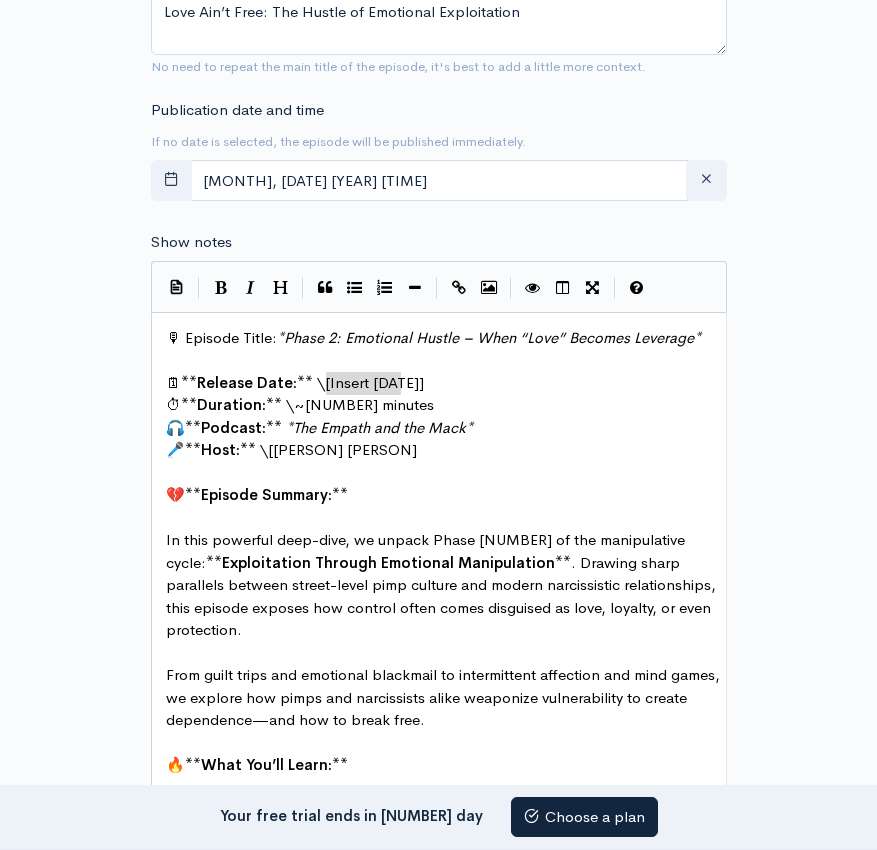 type on "[DATE]" 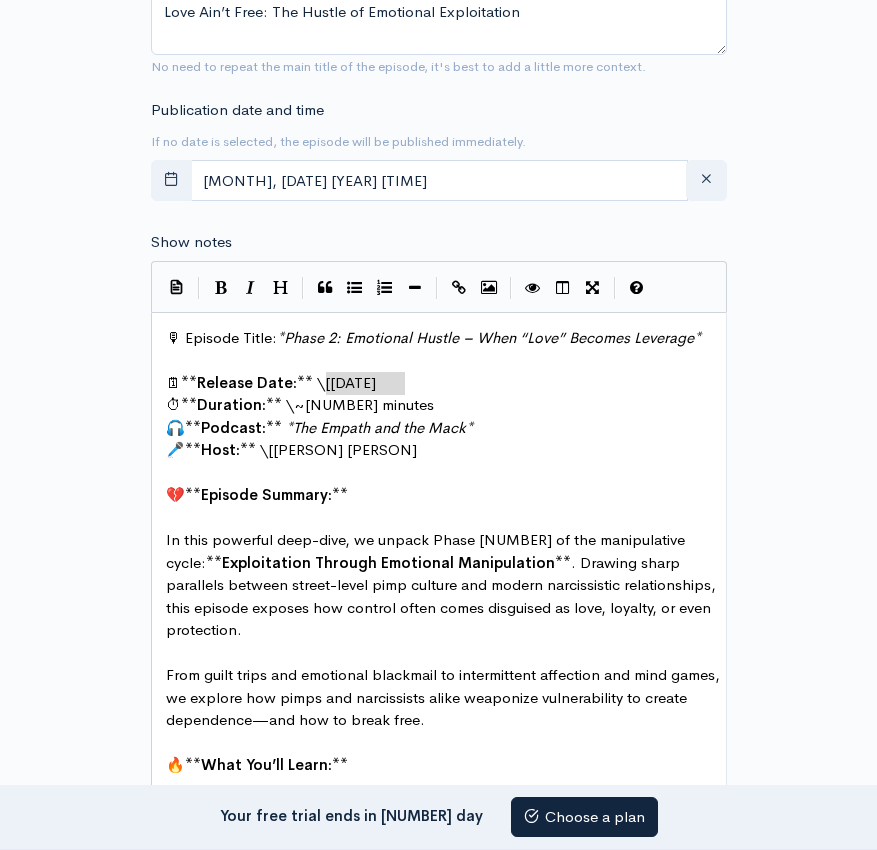 drag, startPoint x: 325, startPoint y: 380, endPoint x: 404, endPoint y: 374, distance: 79.22752 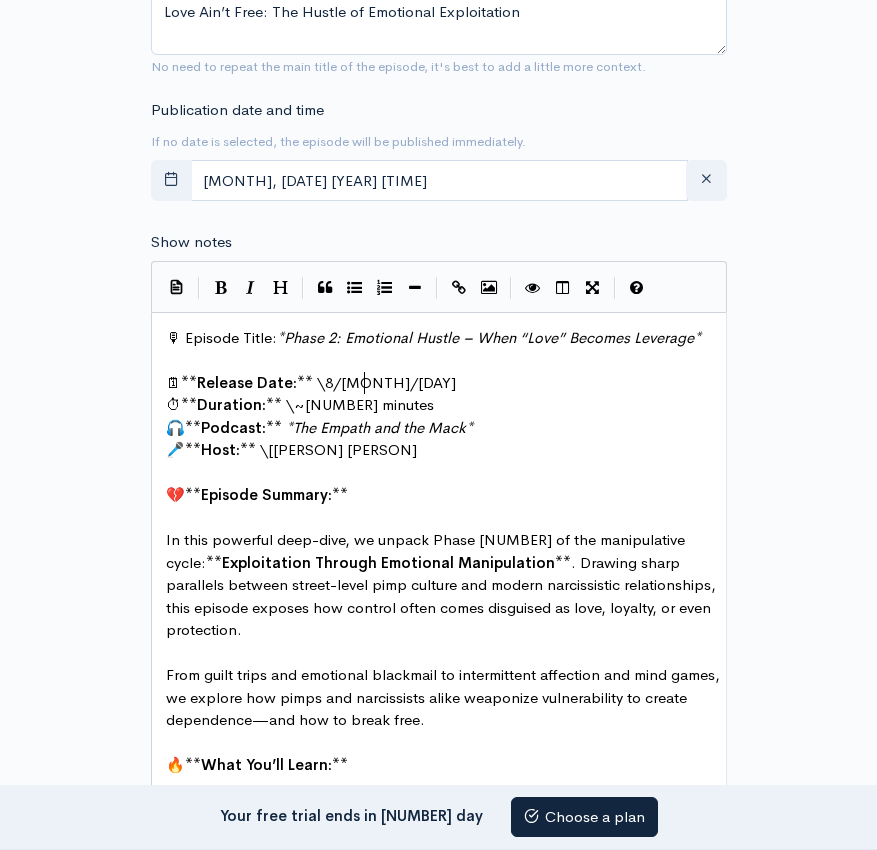 type on "[MONTH]/[DAY]/[YEAR]" 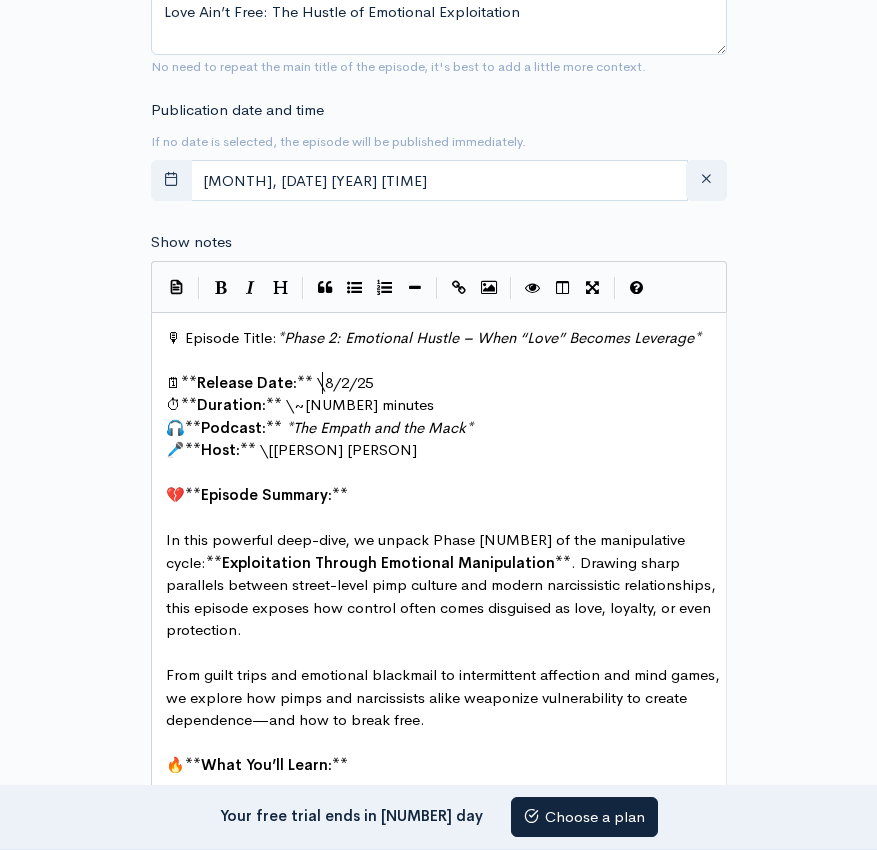 click on "\8" at bounding box center [325, 382] 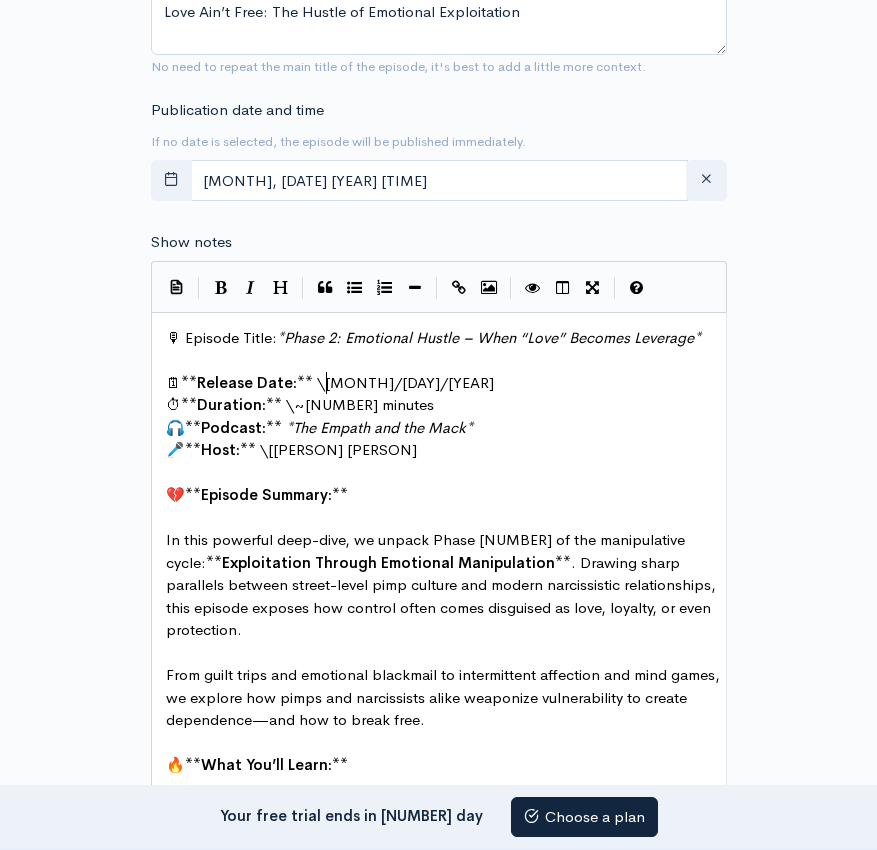 scroll, scrollTop: 8, scrollLeft: 3, axis: both 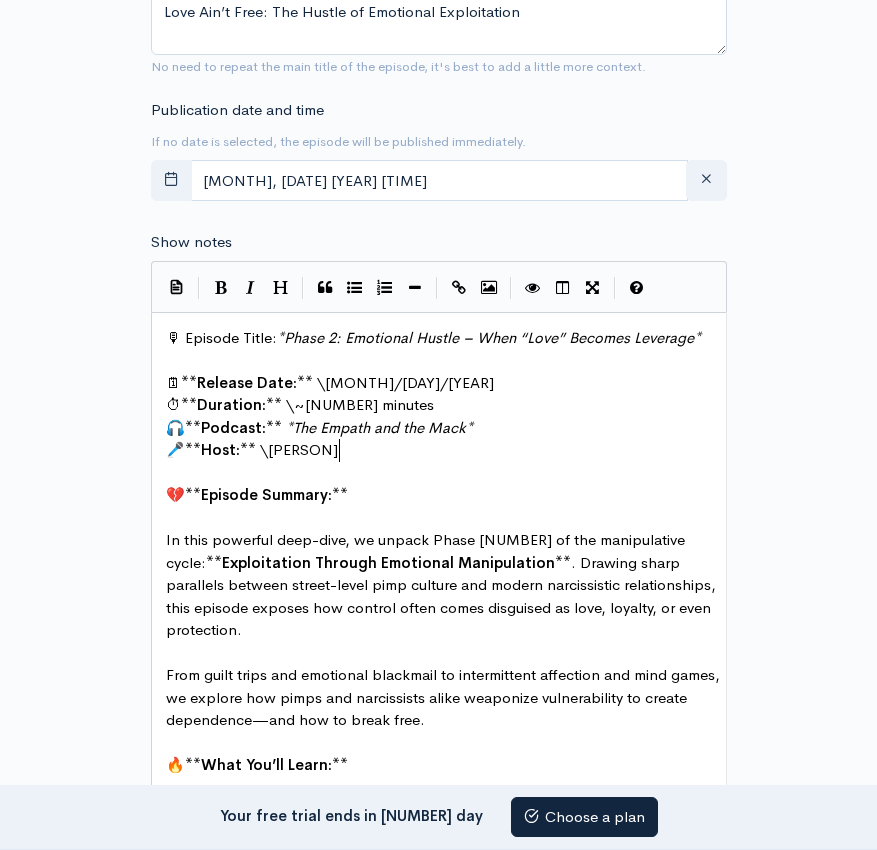 type on "[PERSON]" 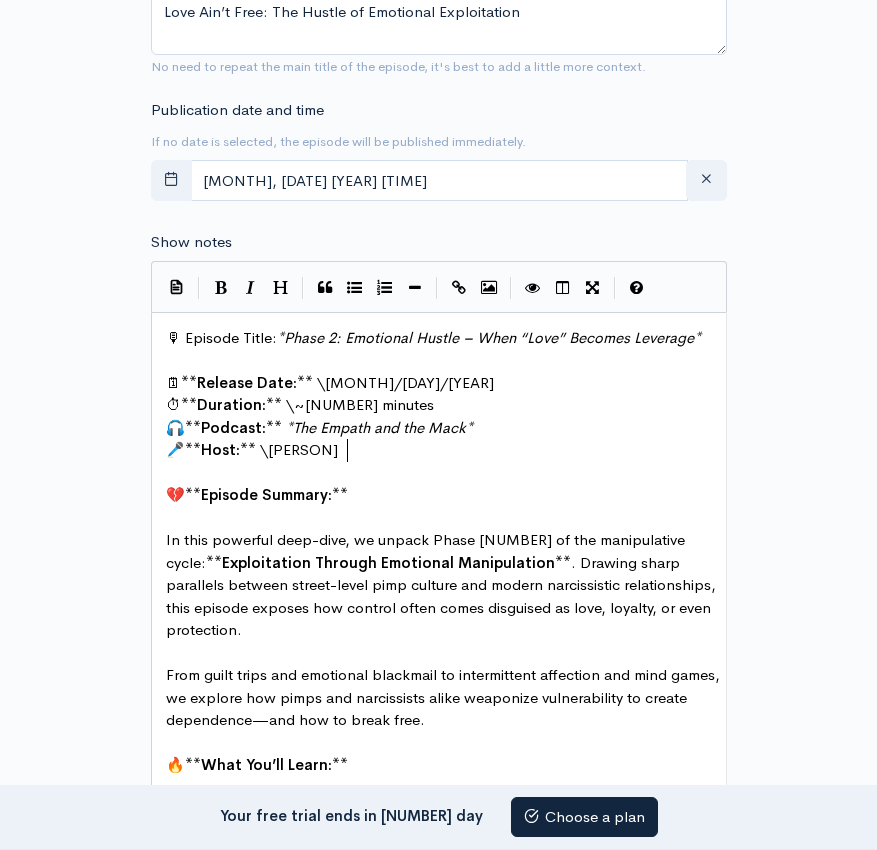 scroll, scrollTop: 8, scrollLeft: 76, axis: both 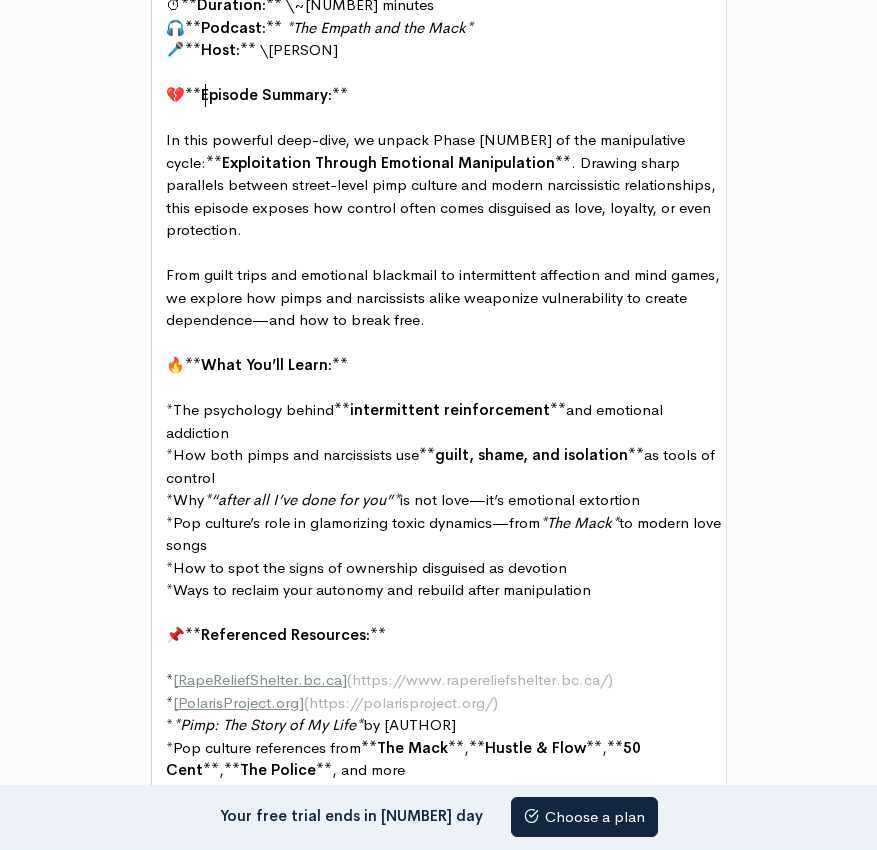 click on "**" at bounding box center (193, 94) 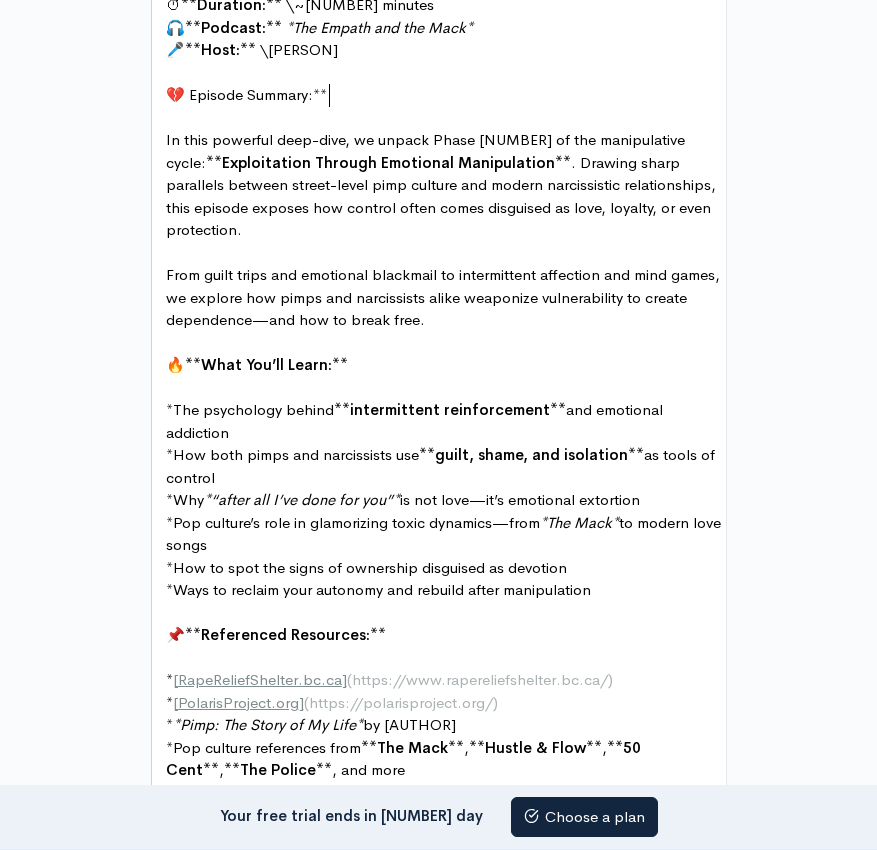 click on "💔 Episode Summary:**" at bounding box center (446, 95) 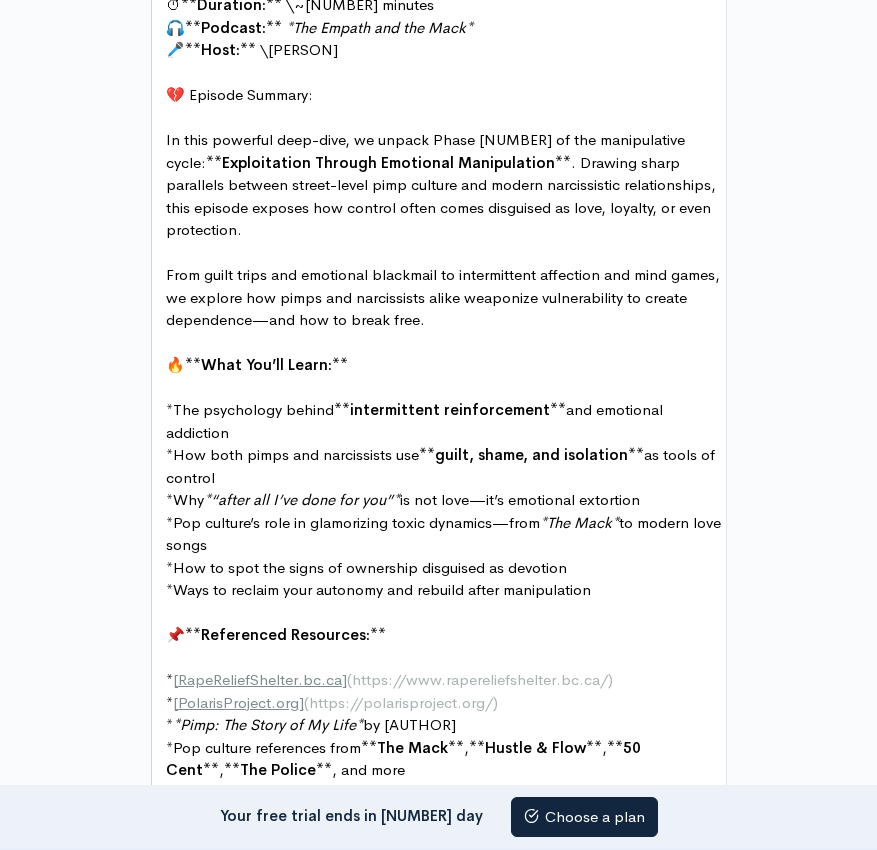 click on "What You’ll Learn:" at bounding box center [266, 364] 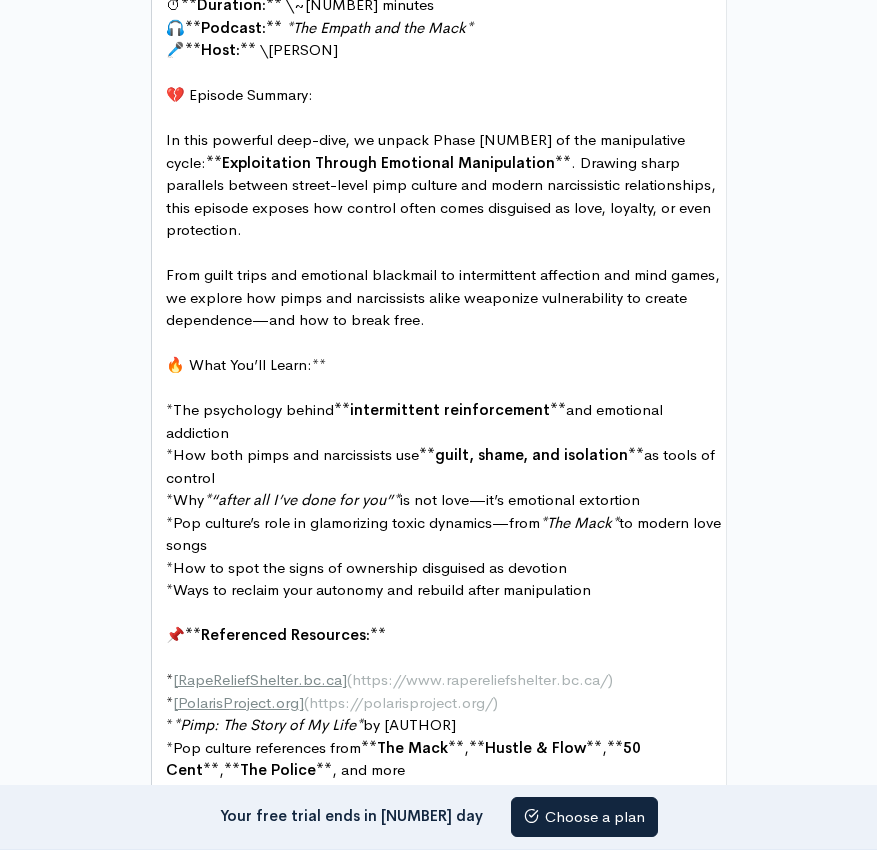 click on "🔥 What You’ll Learn:**" at bounding box center [446, 365] 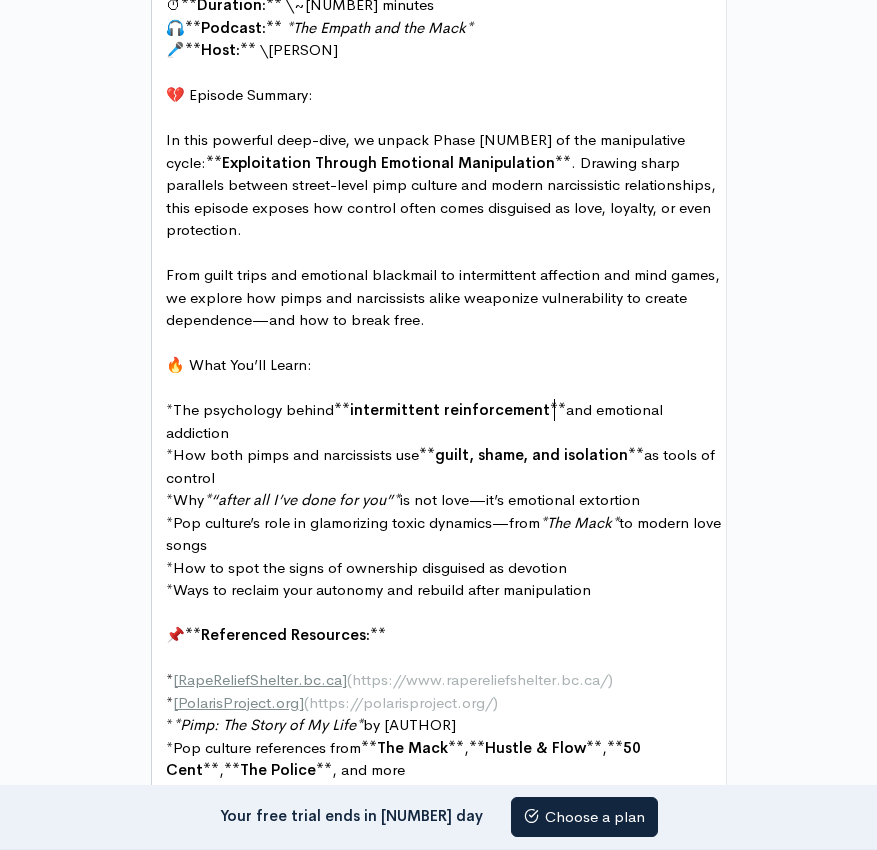 click on "**" at bounding box center [558, 409] 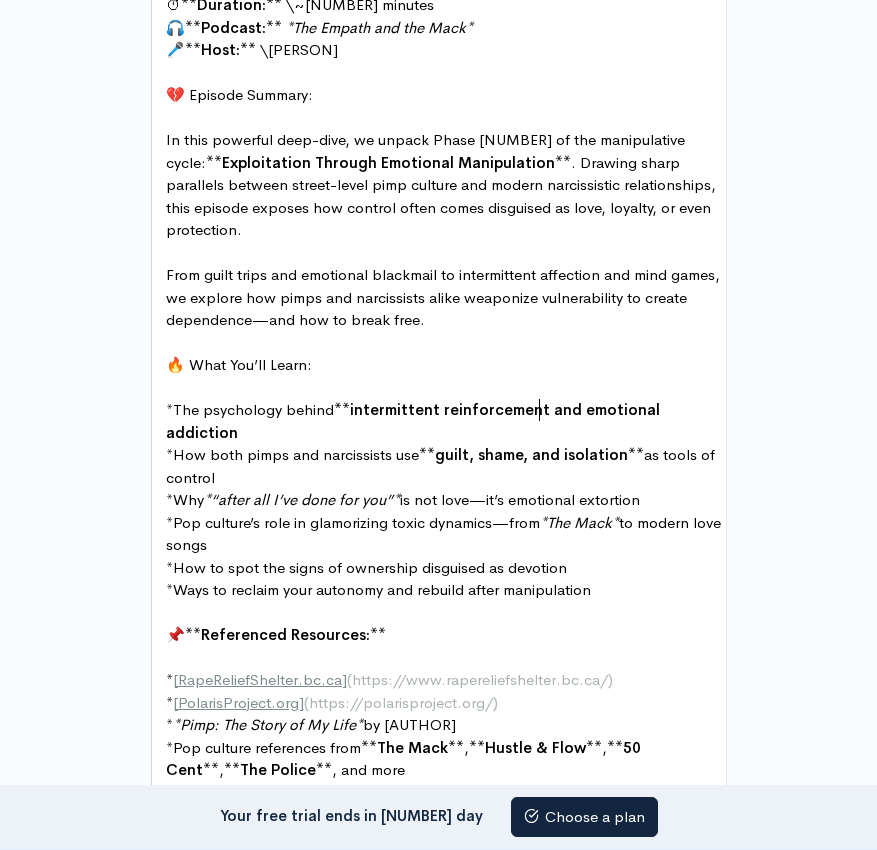 click on "**" at bounding box center [342, 409] 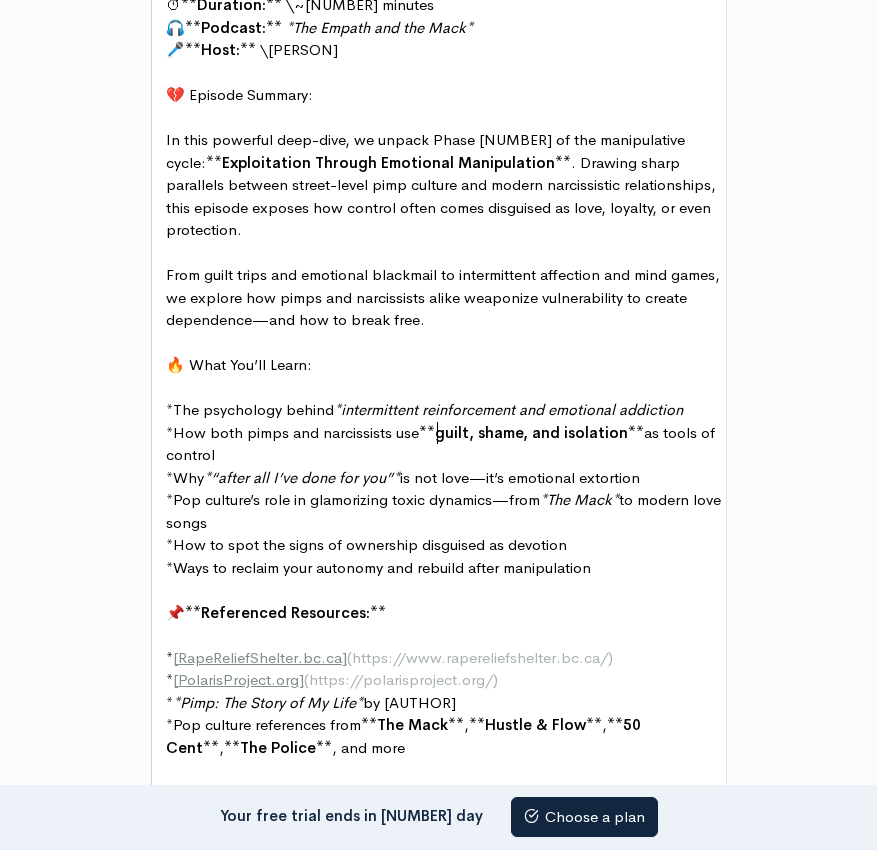 click on "**" at bounding box center (427, 432) 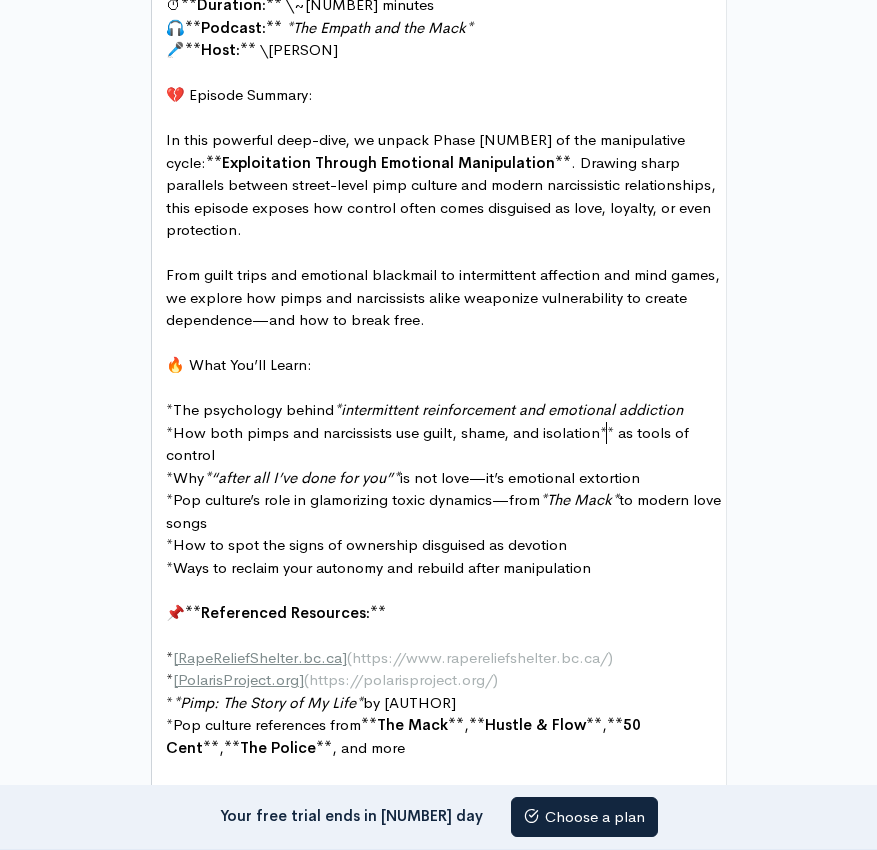 click on "How both pimps and narcissists use guilt, shame, and isolation** as tools of control" at bounding box center [429, 444] 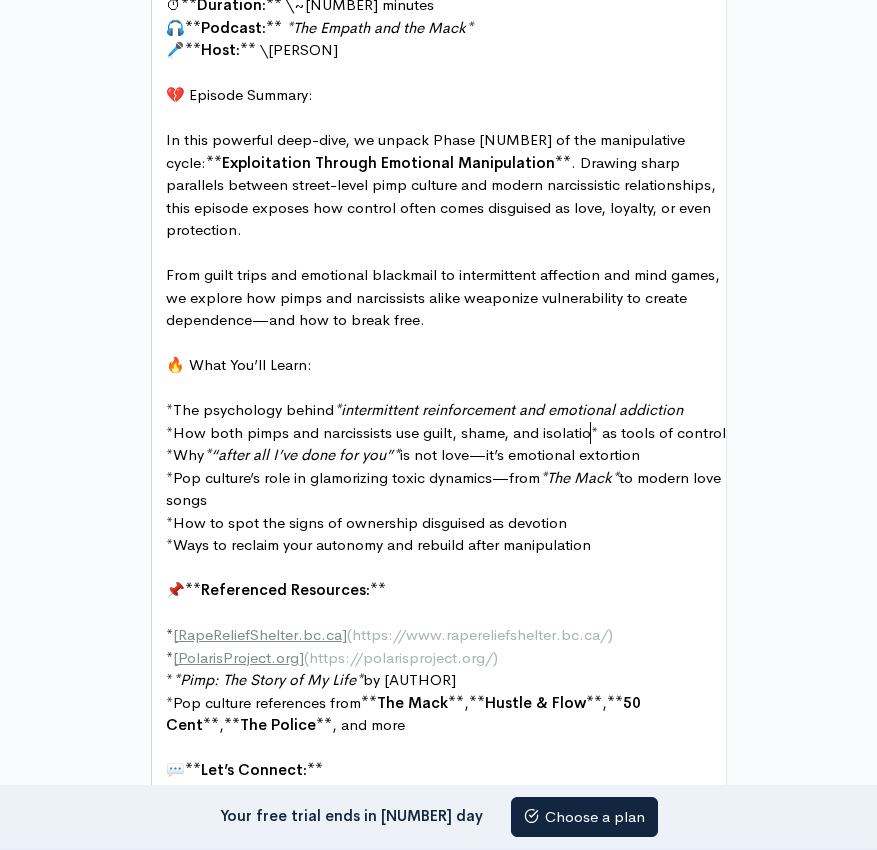 type on "on" 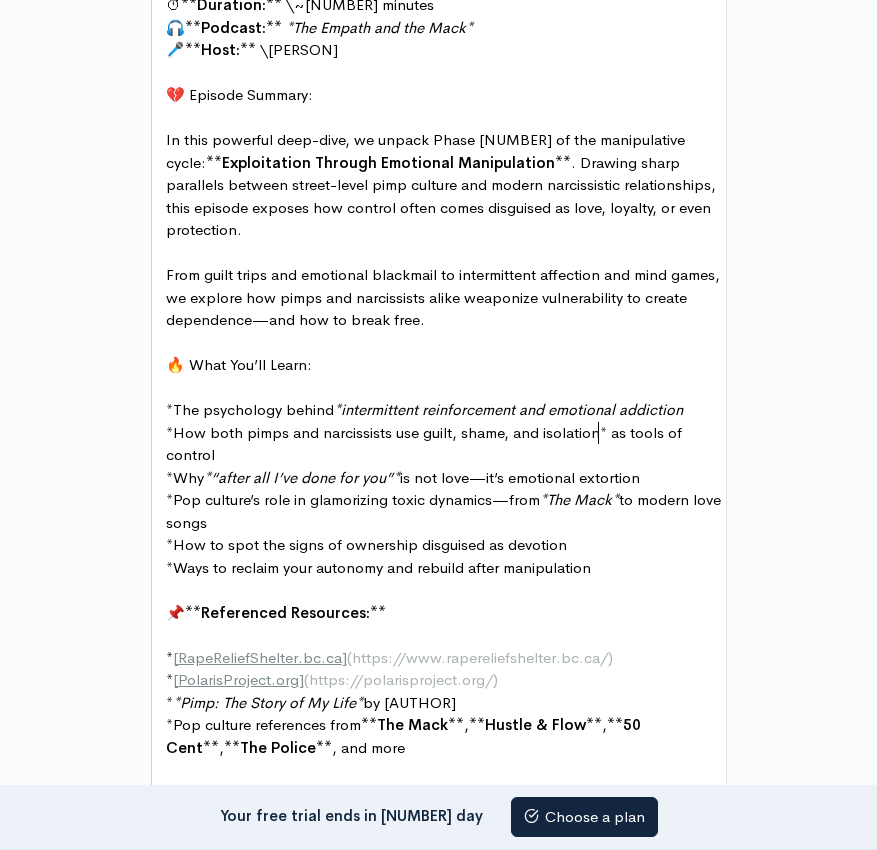 scroll, scrollTop: 8, scrollLeft: 16, axis: both 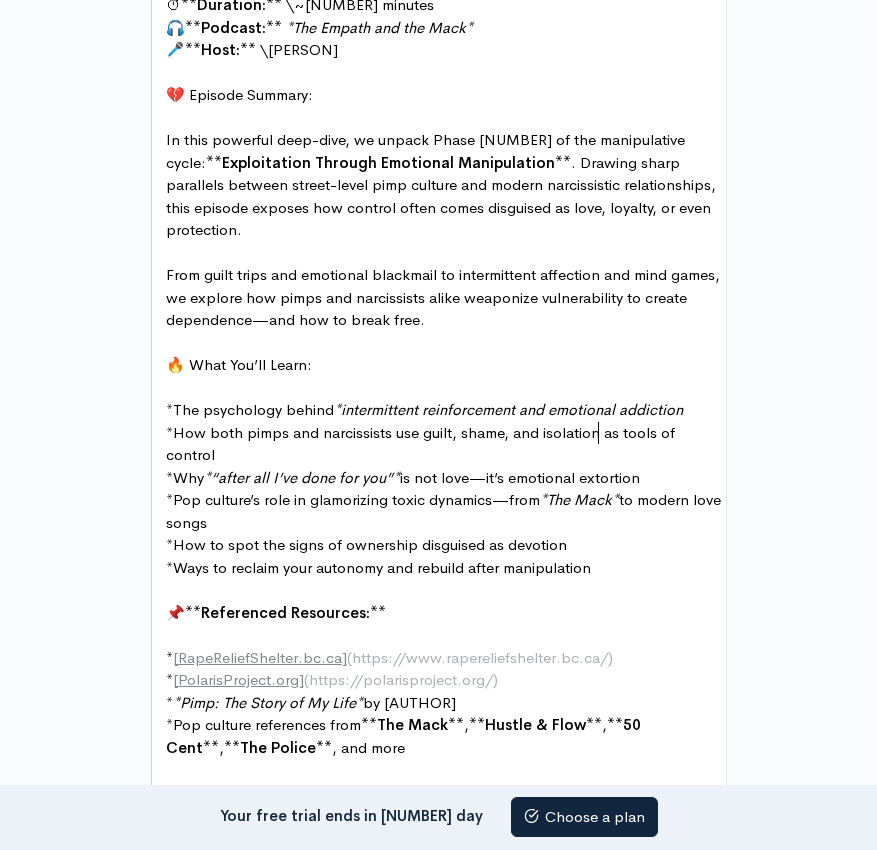 click on "*  How both pimps and narcissists use guilt, shame, and isolation as tools of control" at bounding box center [446, 444] 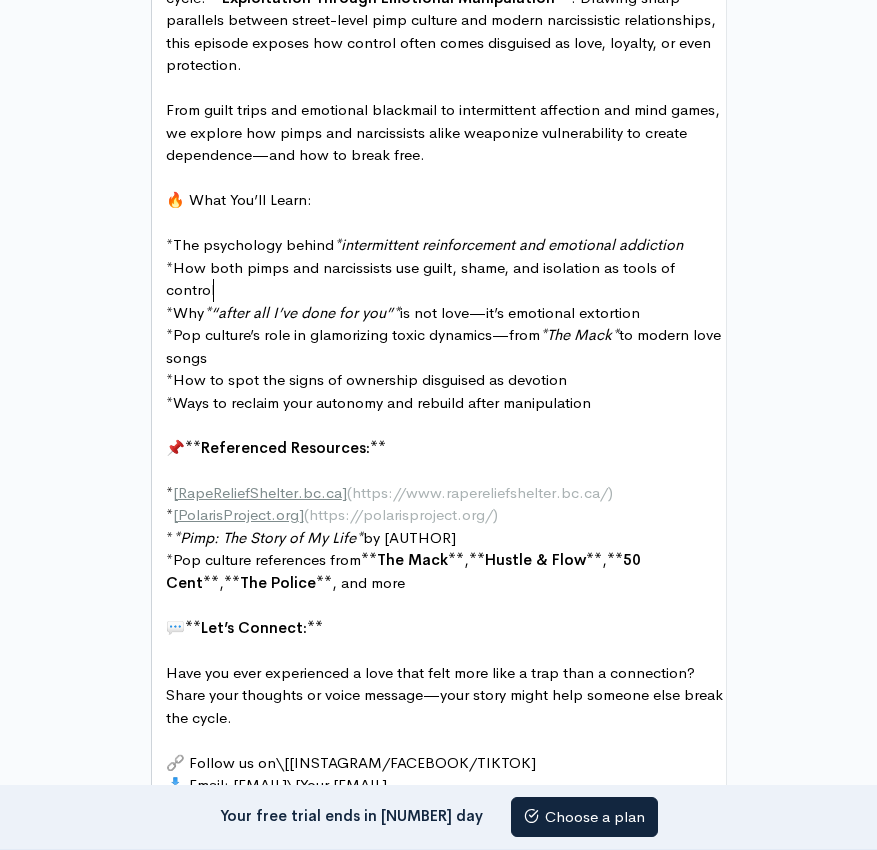 scroll, scrollTop: 1458, scrollLeft: 0, axis: vertical 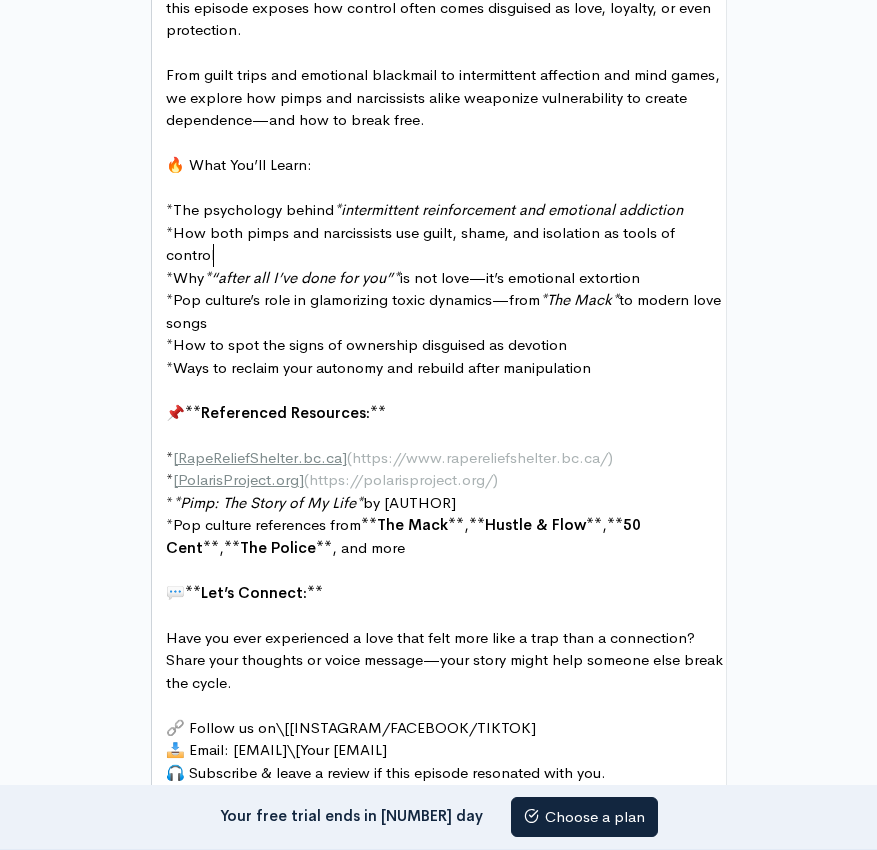 click on "*" at bounding box center [169, 457] 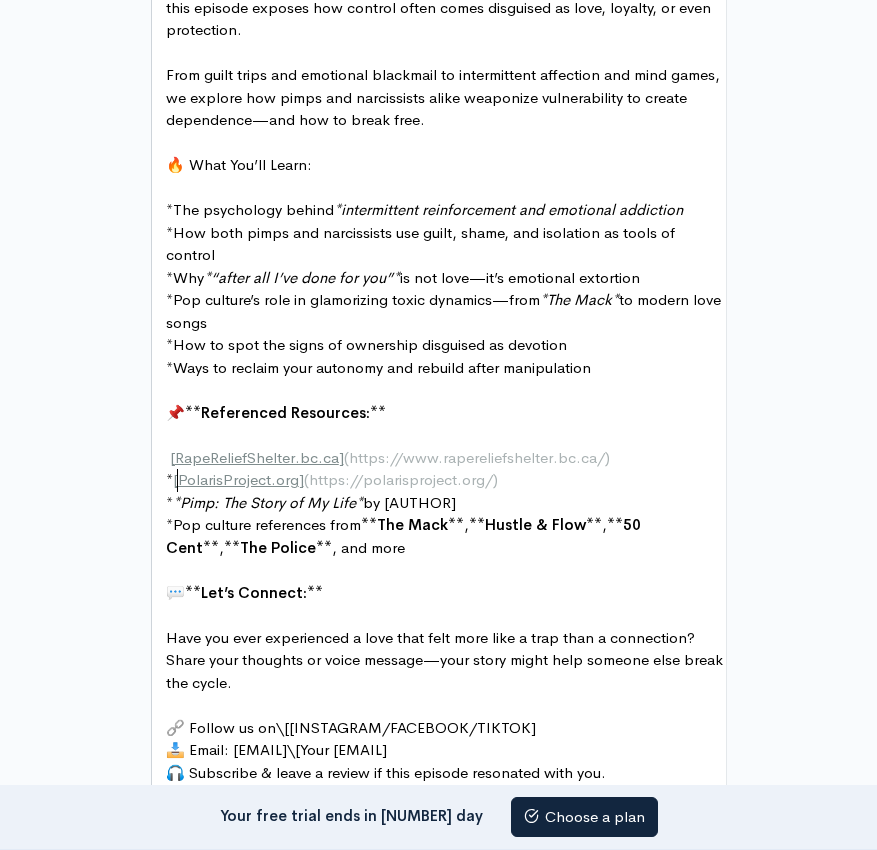 click on "*" at bounding box center (169, 479) 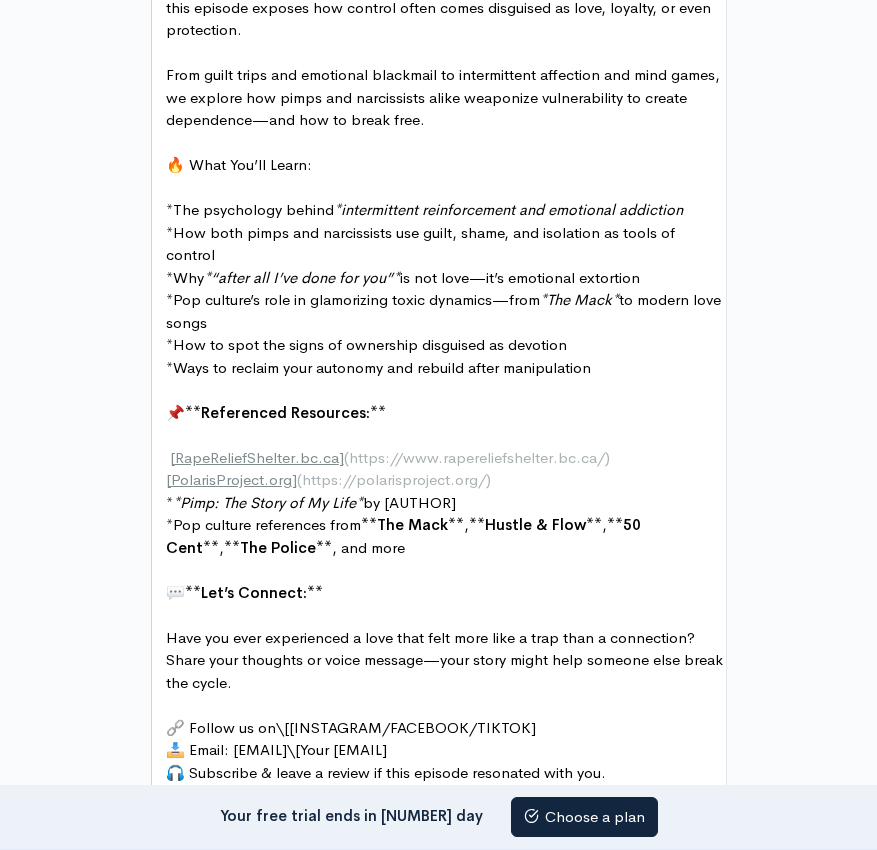 click on "*" at bounding box center (169, 502) 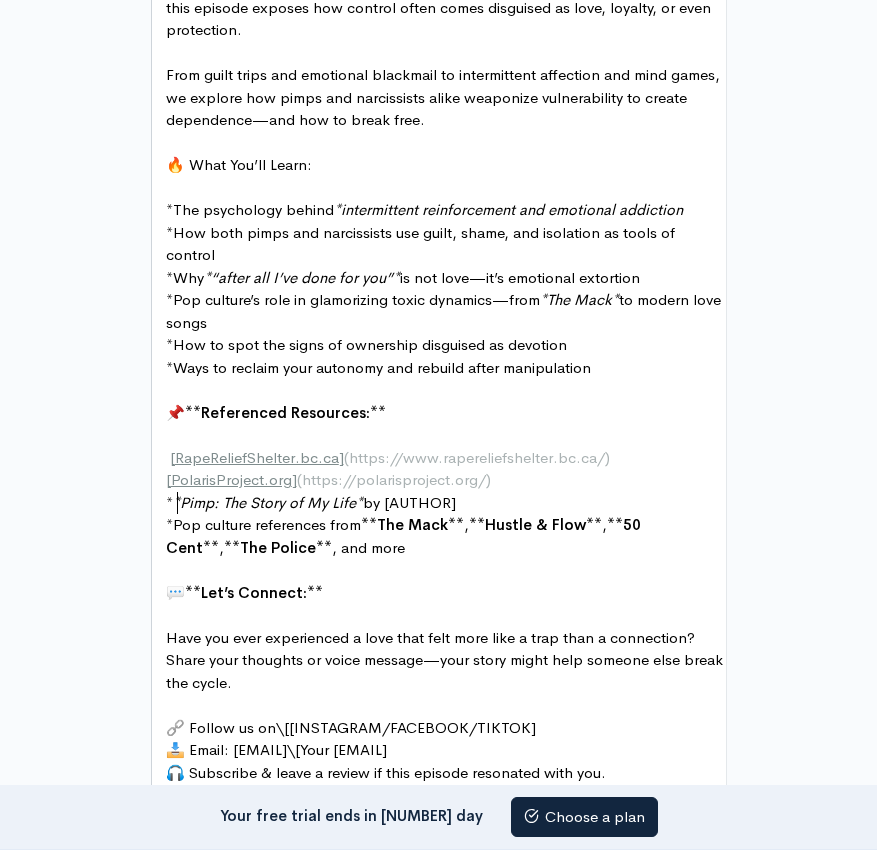 click on "*" at bounding box center [176, 502] 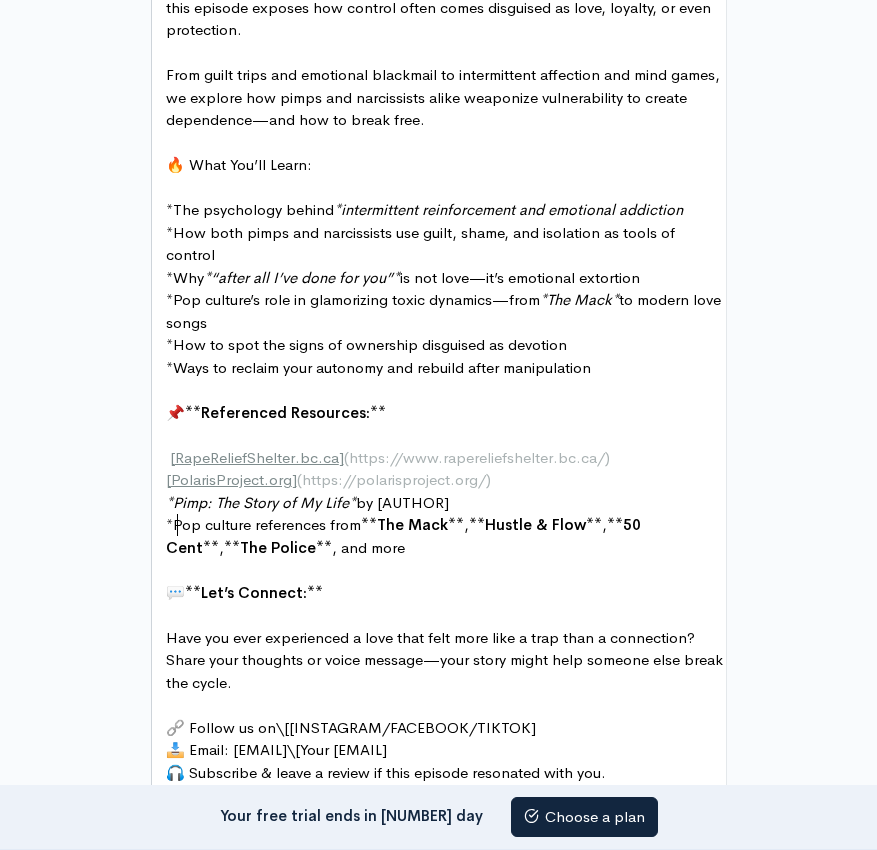 click on "Pop culture references from" at bounding box center [267, 524] 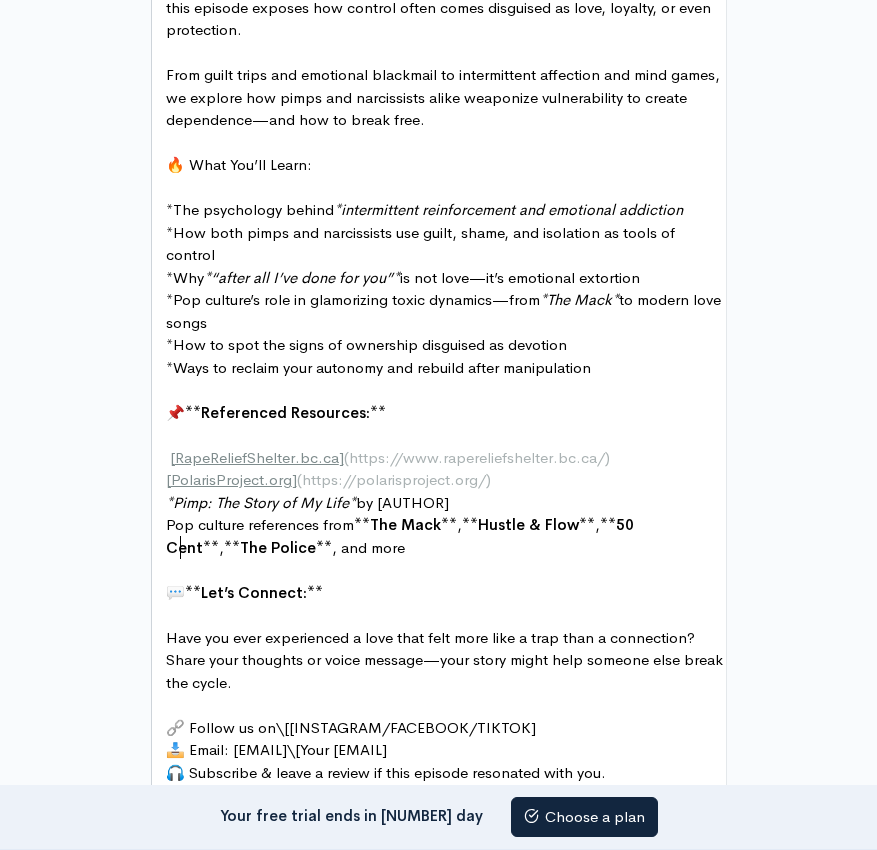click on "The Police" at bounding box center [278, 547] 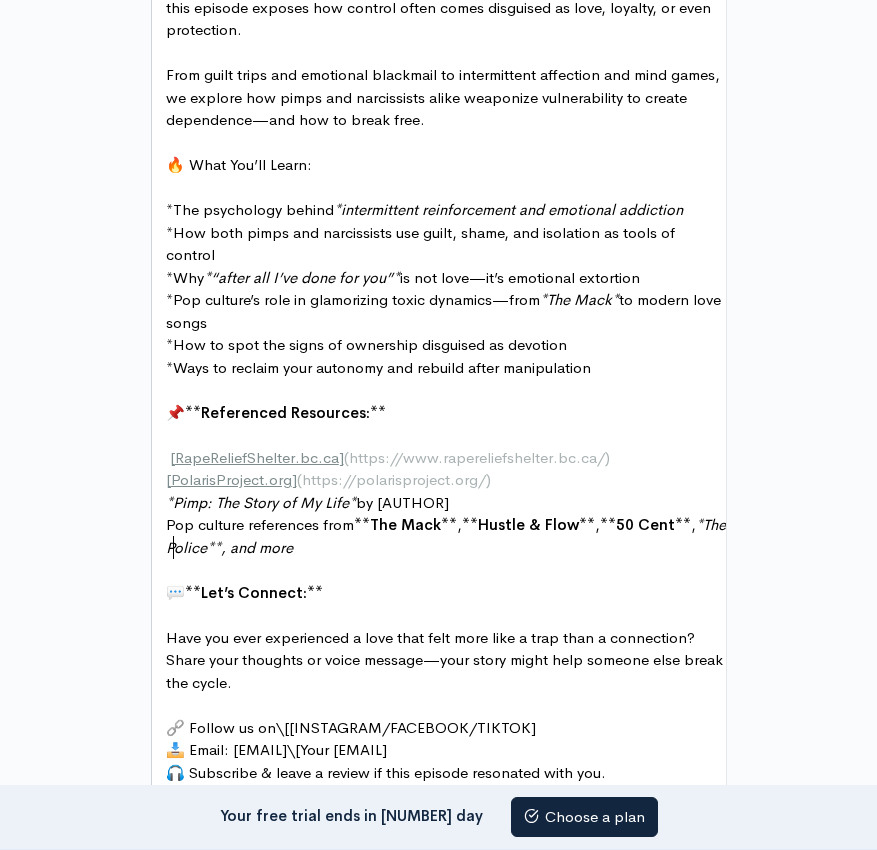 type on "**" 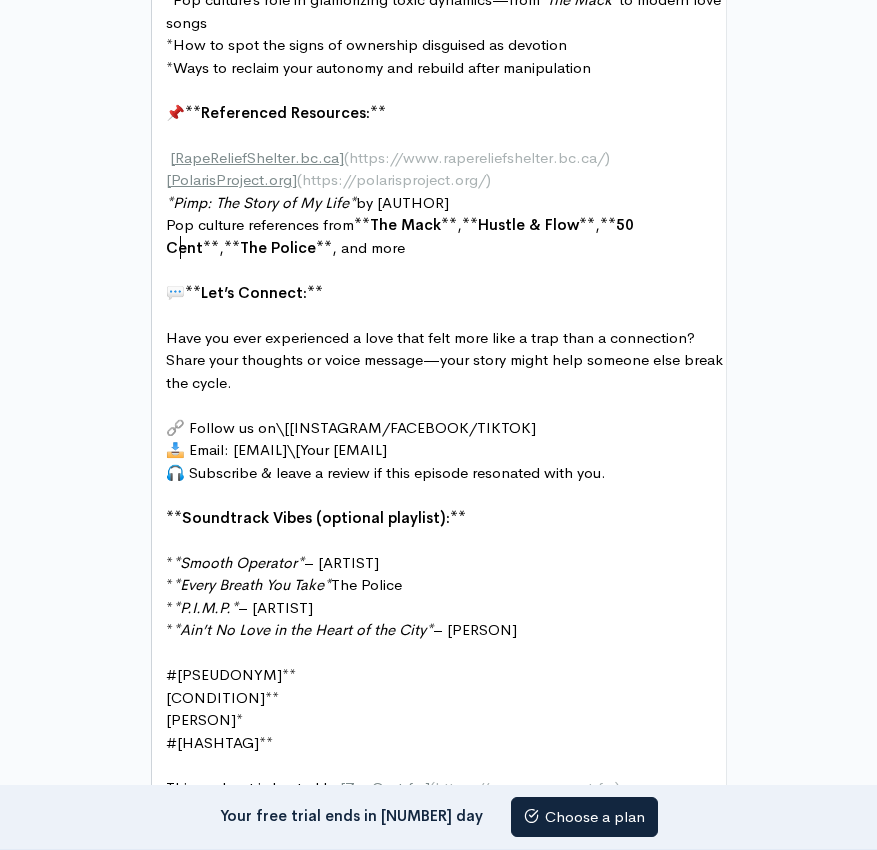 scroll, scrollTop: 1858, scrollLeft: 0, axis: vertical 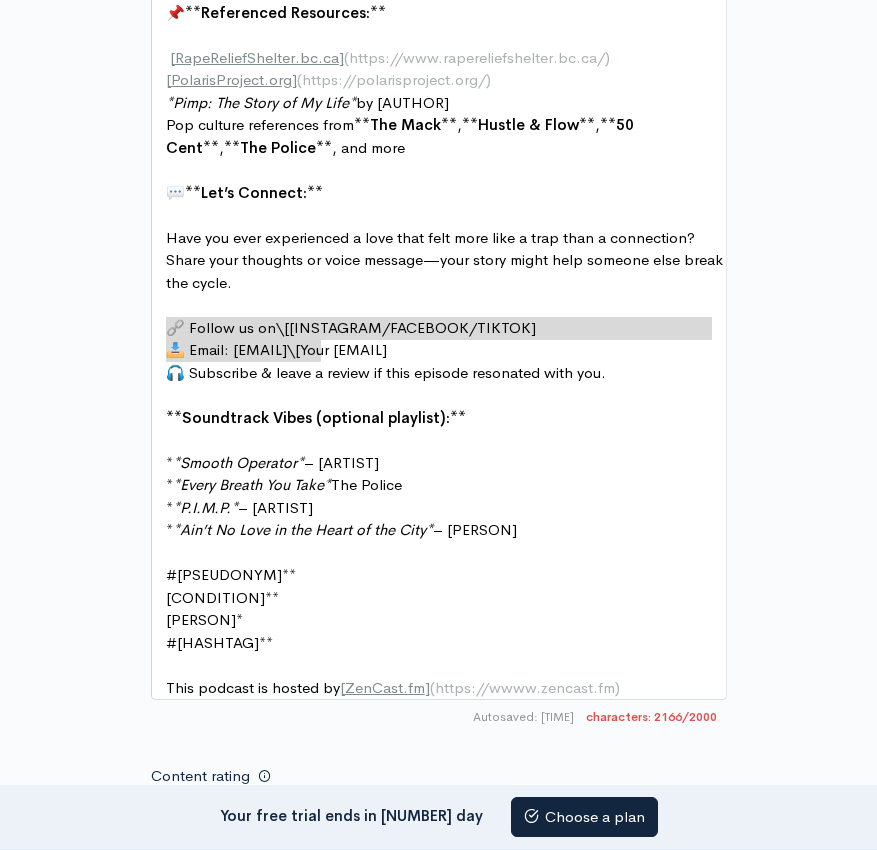 type on "🔗 Follow us on [INSTAGRAM/FACEBOOK/TIKTOK]
📥 Email: [EMAIL]
🎧 Subscribe & leave a review if this episode resonated with you." 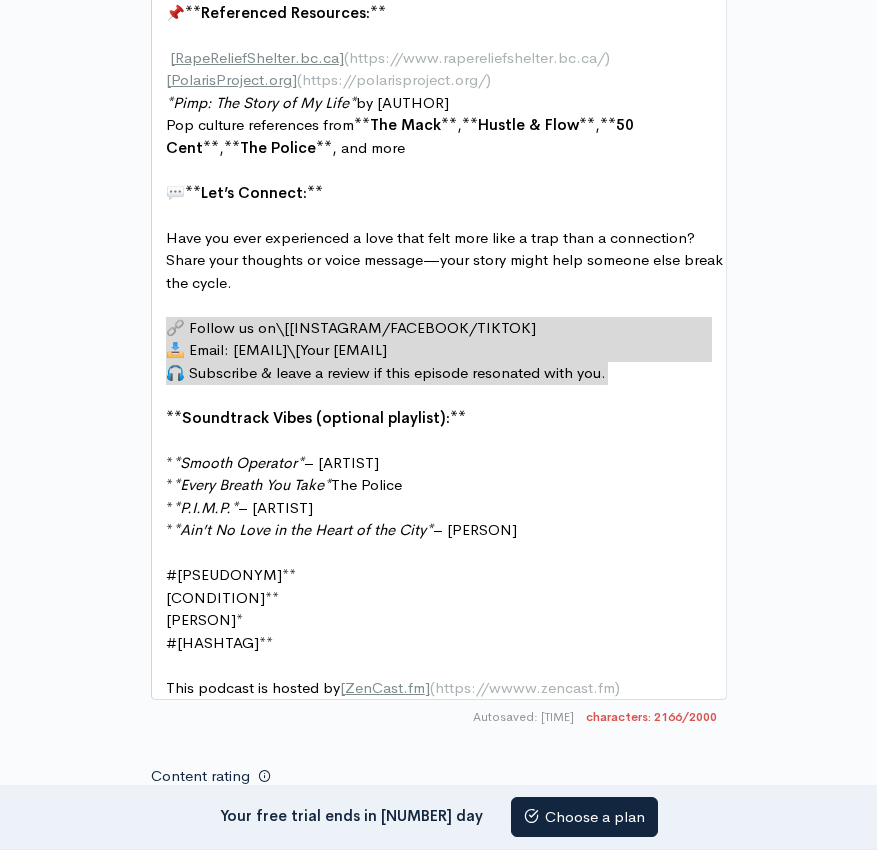 drag, startPoint x: 166, startPoint y: 321, endPoint x: 630, endPoint y: 380, distance: 467.73602 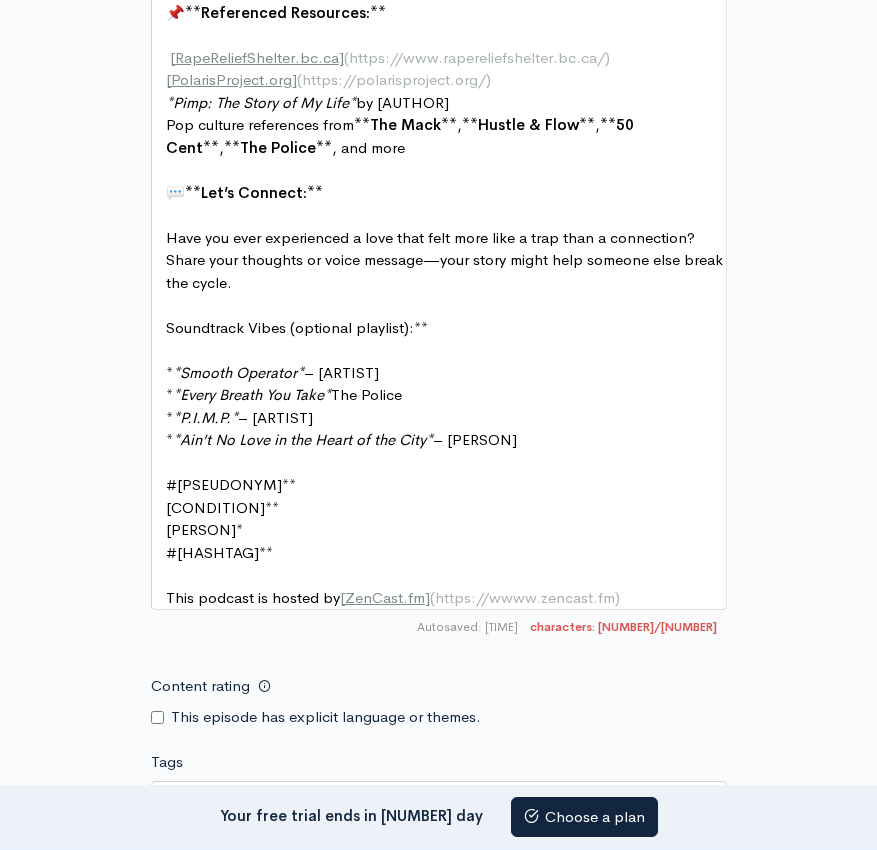 click on "Soundtrack Vibes (optional playlist):**" at bounding box center [446, 328] 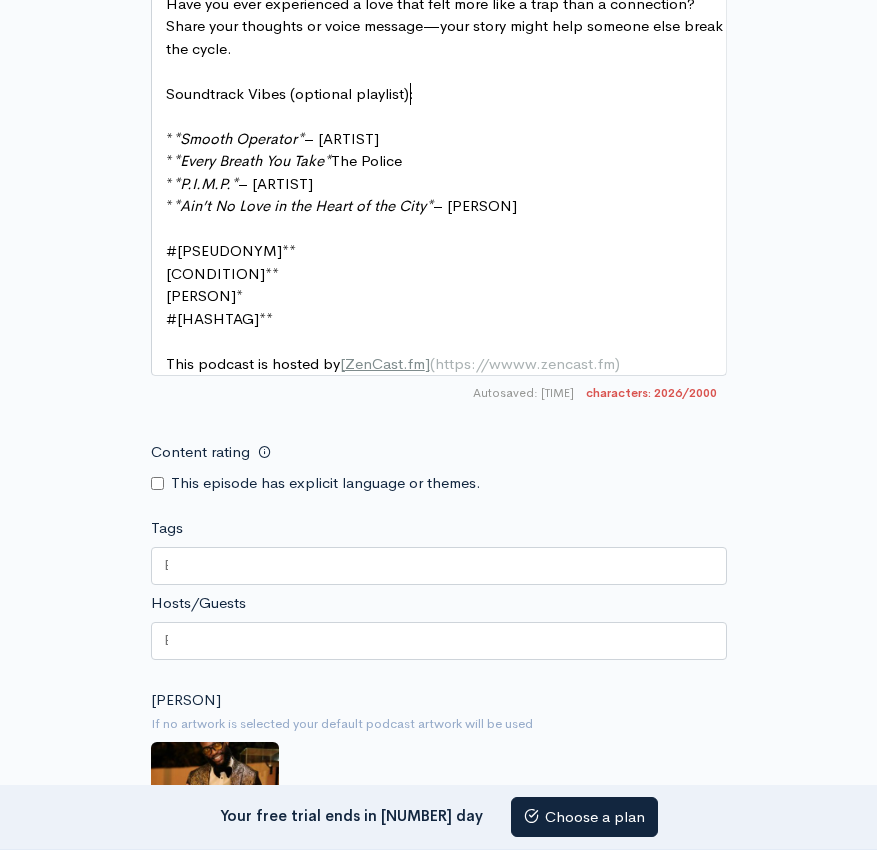 scroll, scrollTop: 2058, scrollLeft: 0, axis: vertical 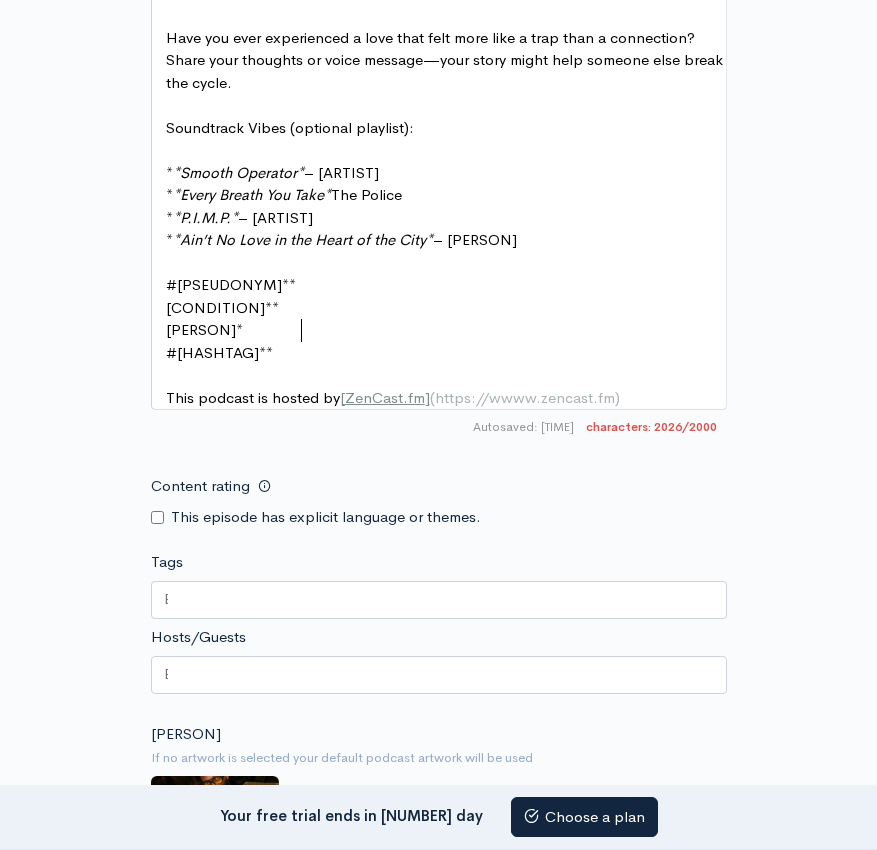click on "[PERSON]*" at bounding box center (446, 330) 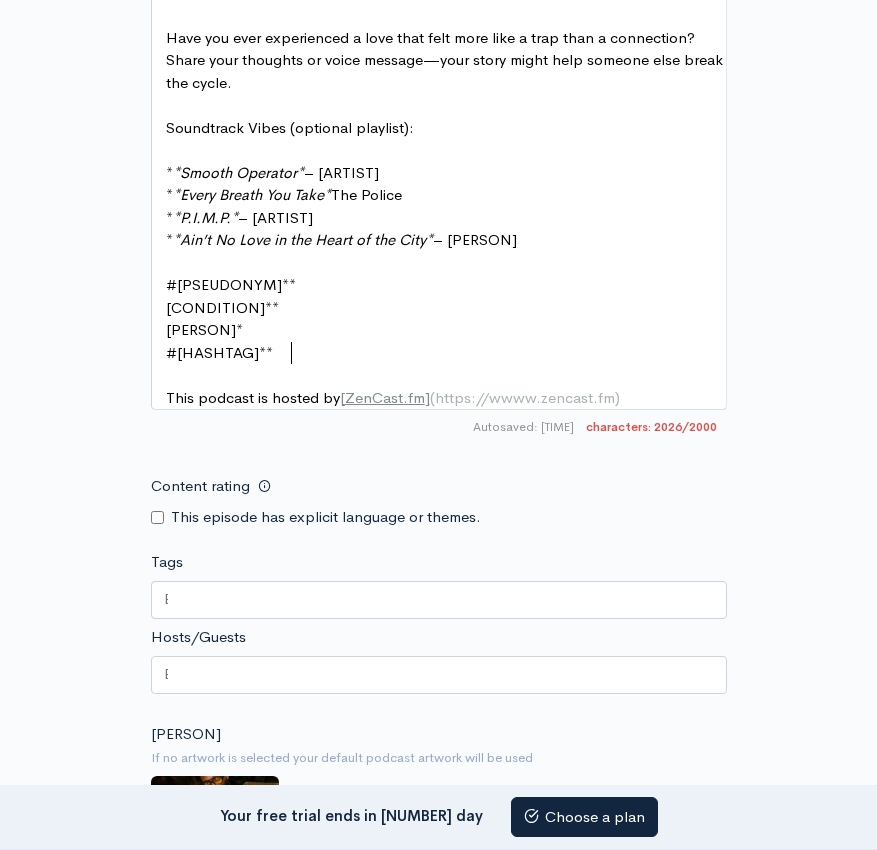 click on "#[HASHTAG]**" at bounding box center (446, 353) 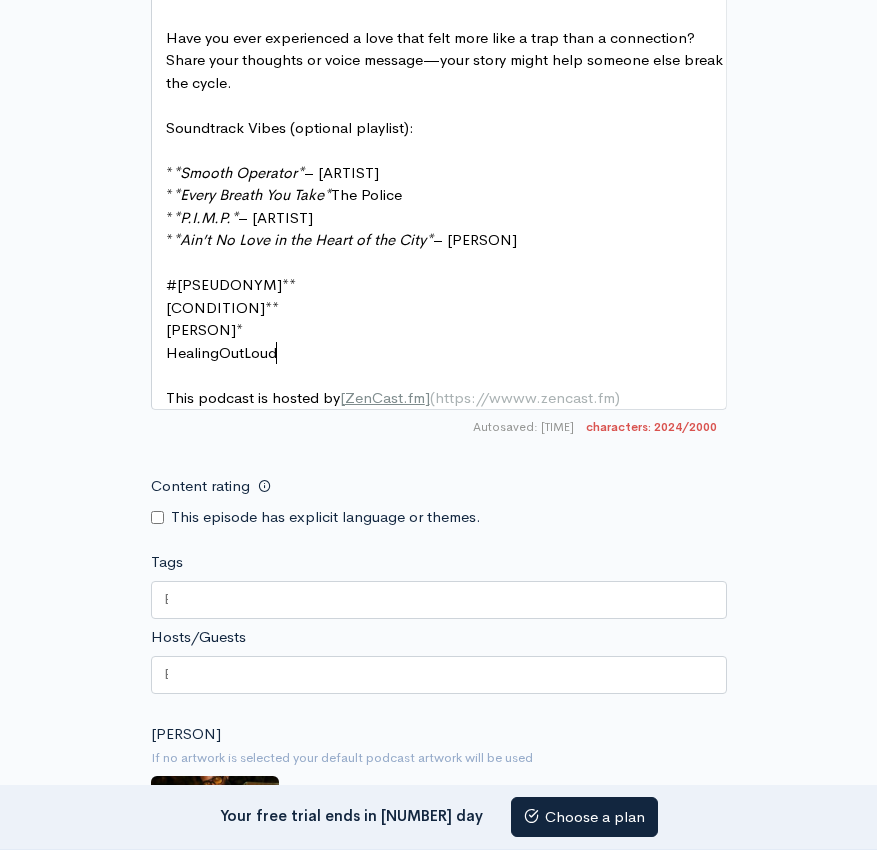 click on "[PERSON]*" at bounding box center (446, 330) 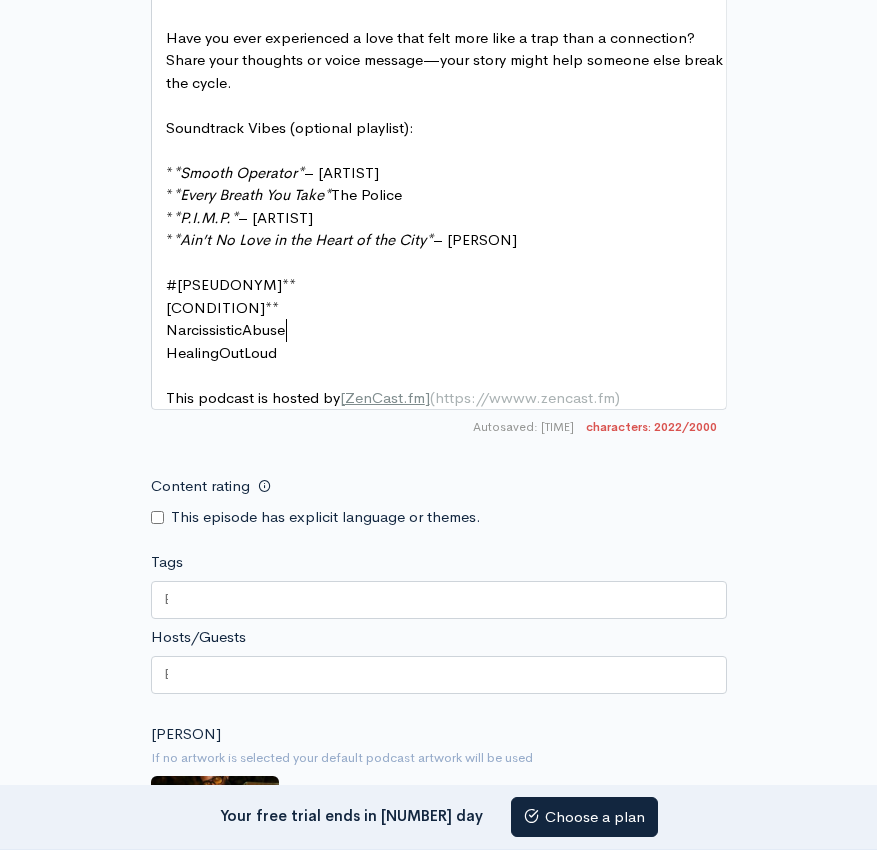 click on "[CONDITION]**" at bounding box center [446, 308] 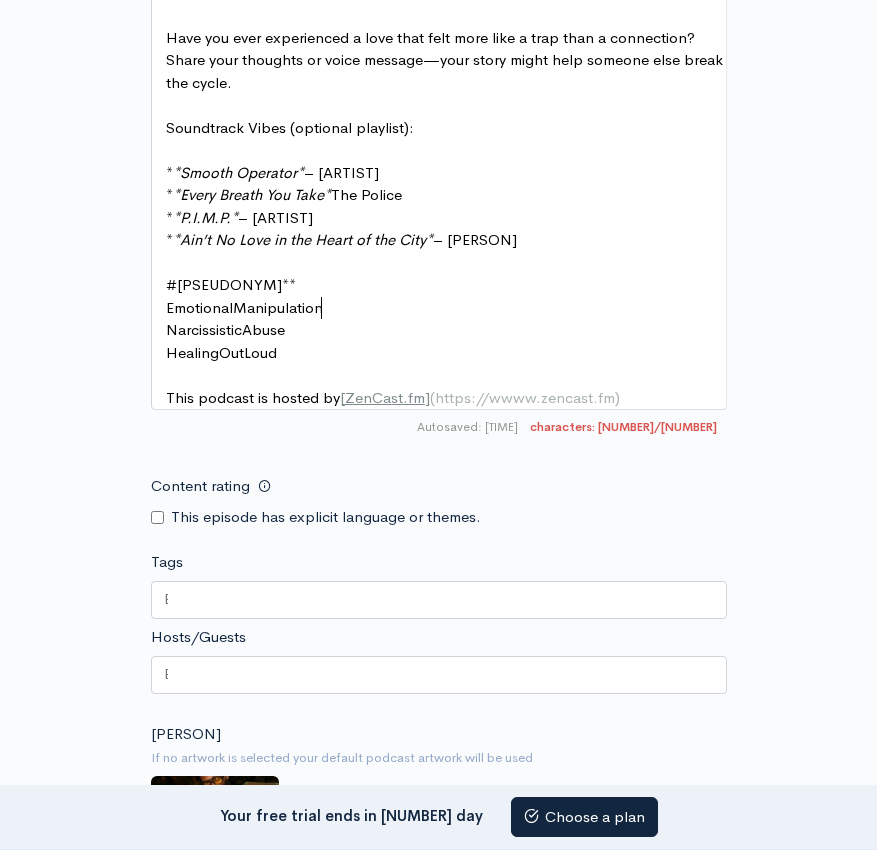 click on "#[PSEUDONYM]**" at bounding box center (446, 285) 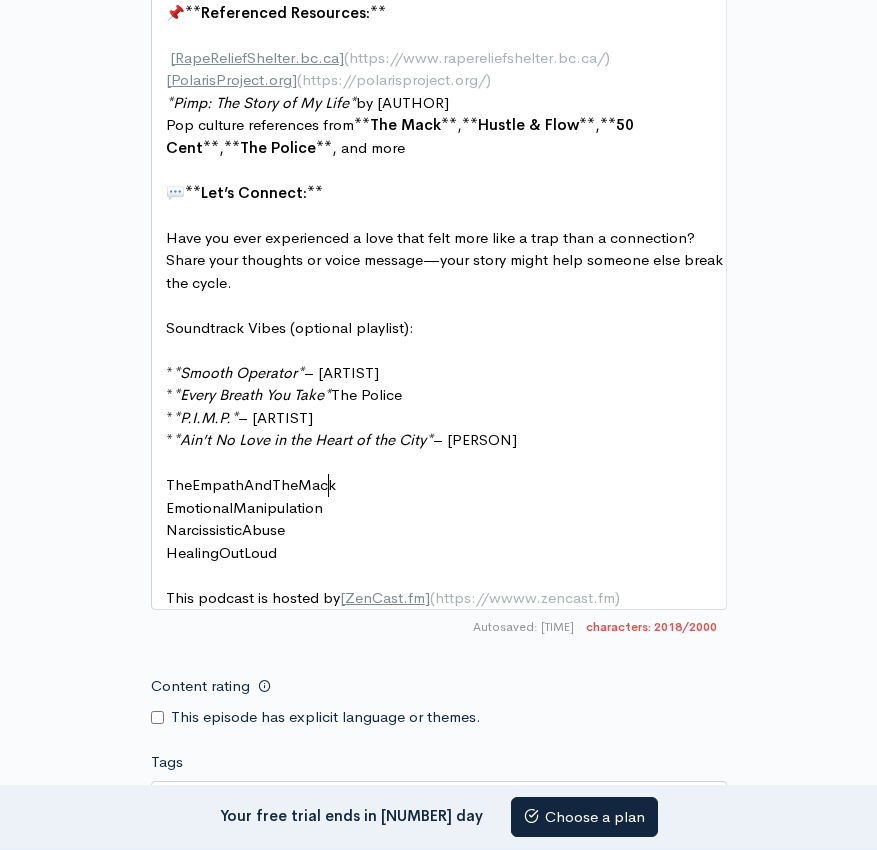 scroll, scrollTop: 1758, scrollLeft: 0, axis: vertical 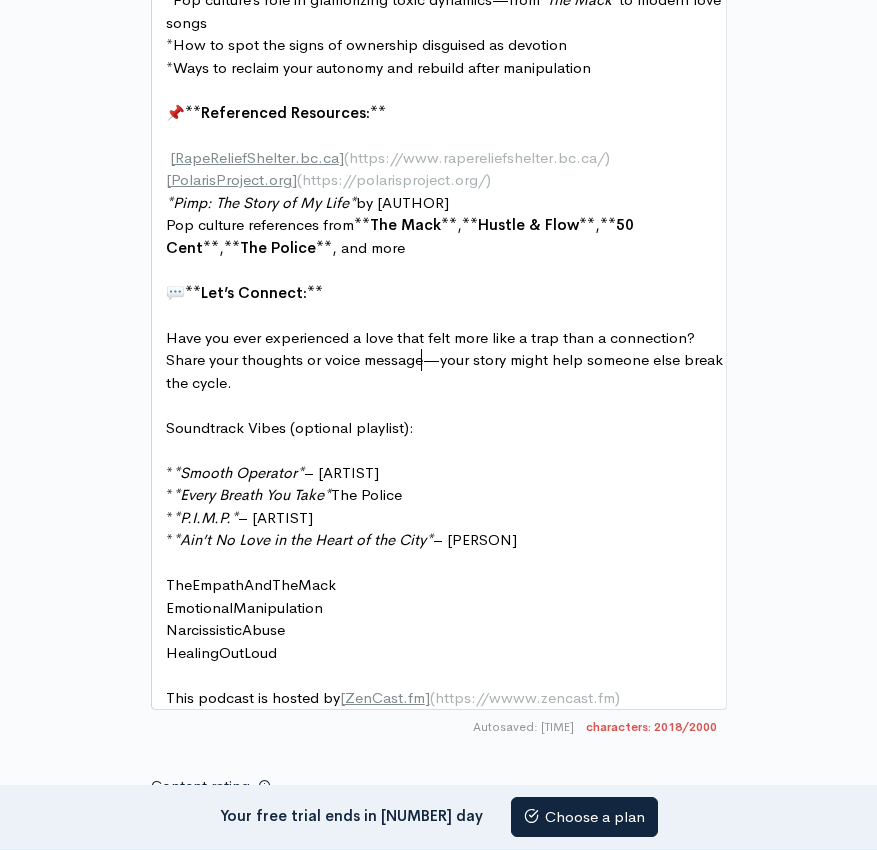 click on "Have you ever experienced a love that felt more like a trap than a connection? Share your thoughts or voice message—your story might help someone else break the cycle." at bounding box center [446, 360] 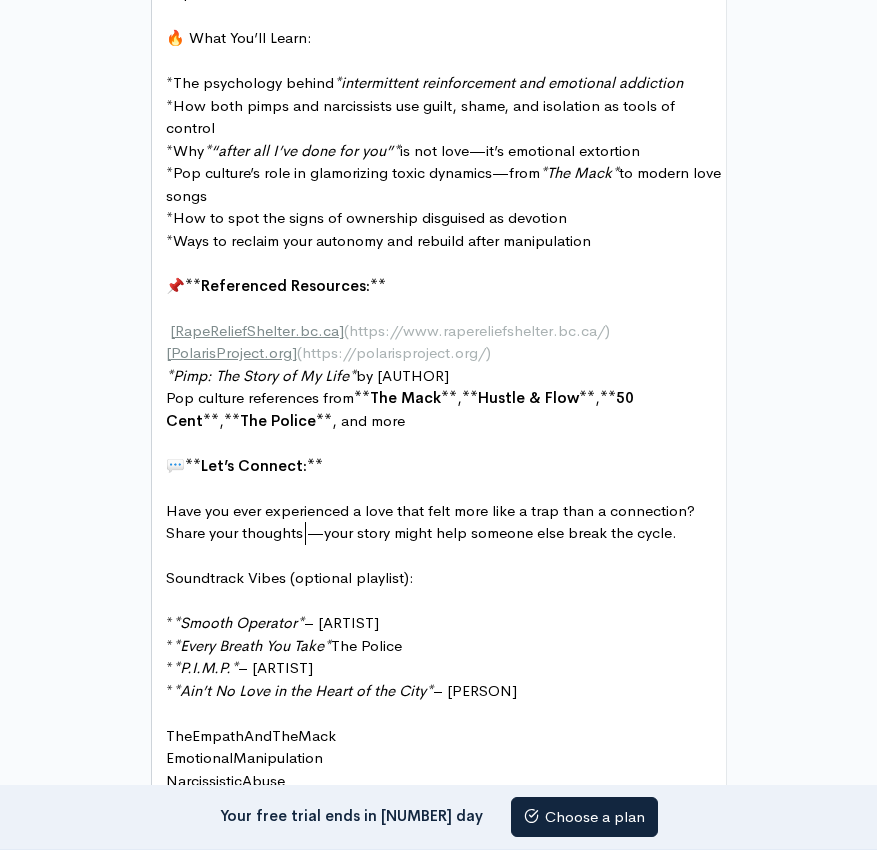 scroll, scrollTop: 1558, scrollLeft: 0, axis: vertical 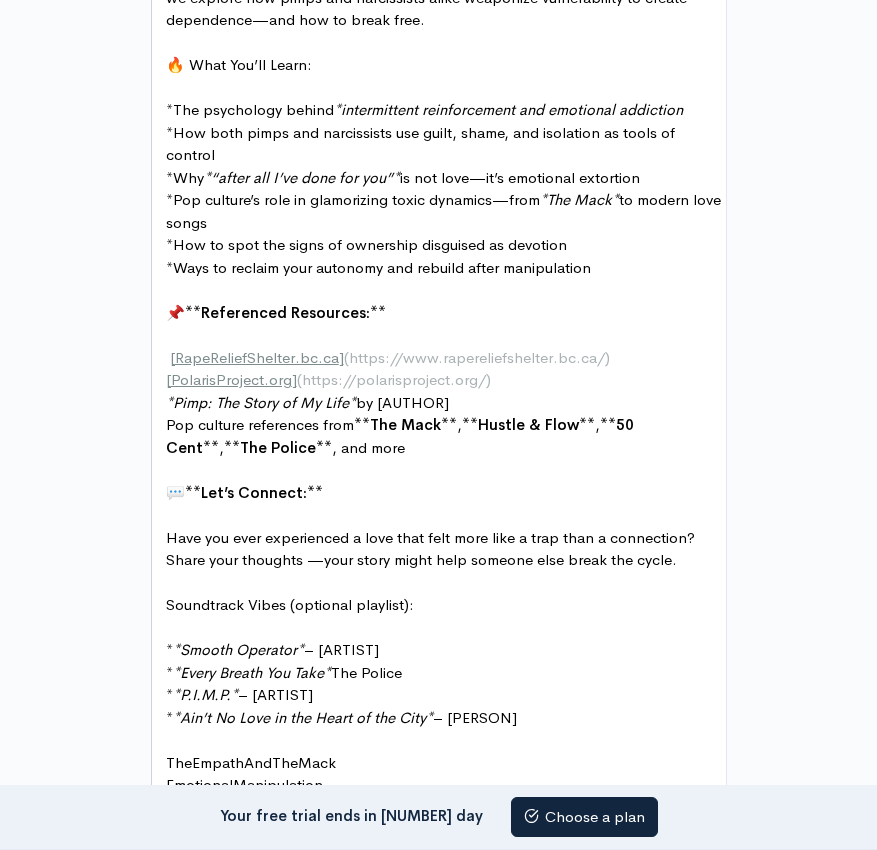click on "​" at bounding box center (446, 290) 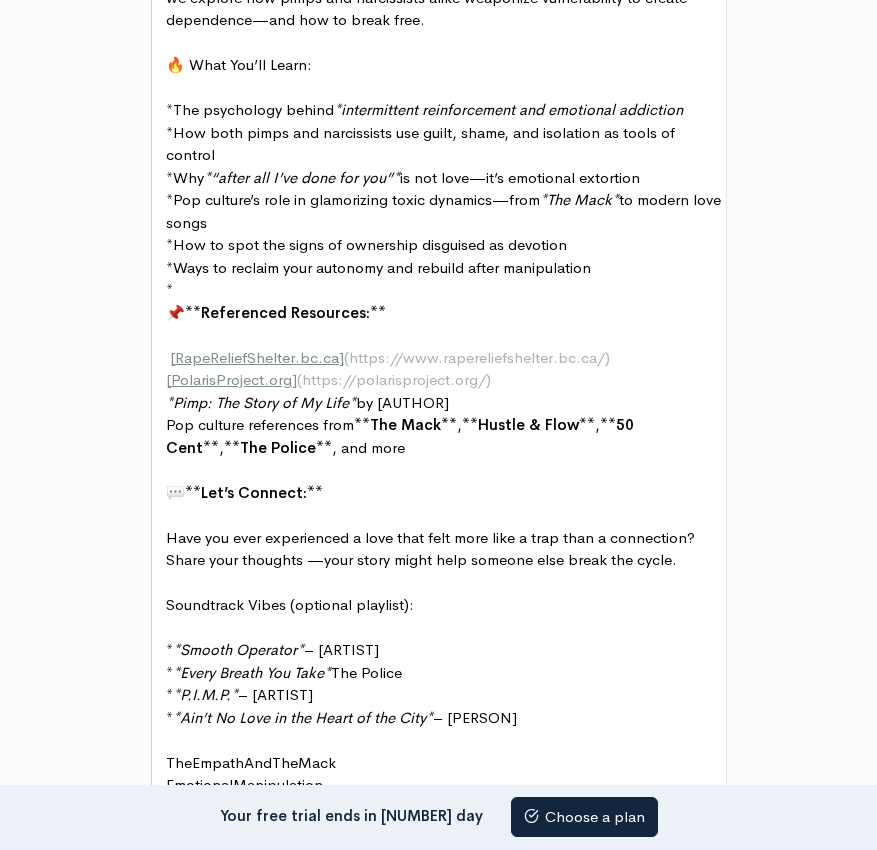 click on "📌  ** Referenced Resources: **" at bounding box center [446, 313] 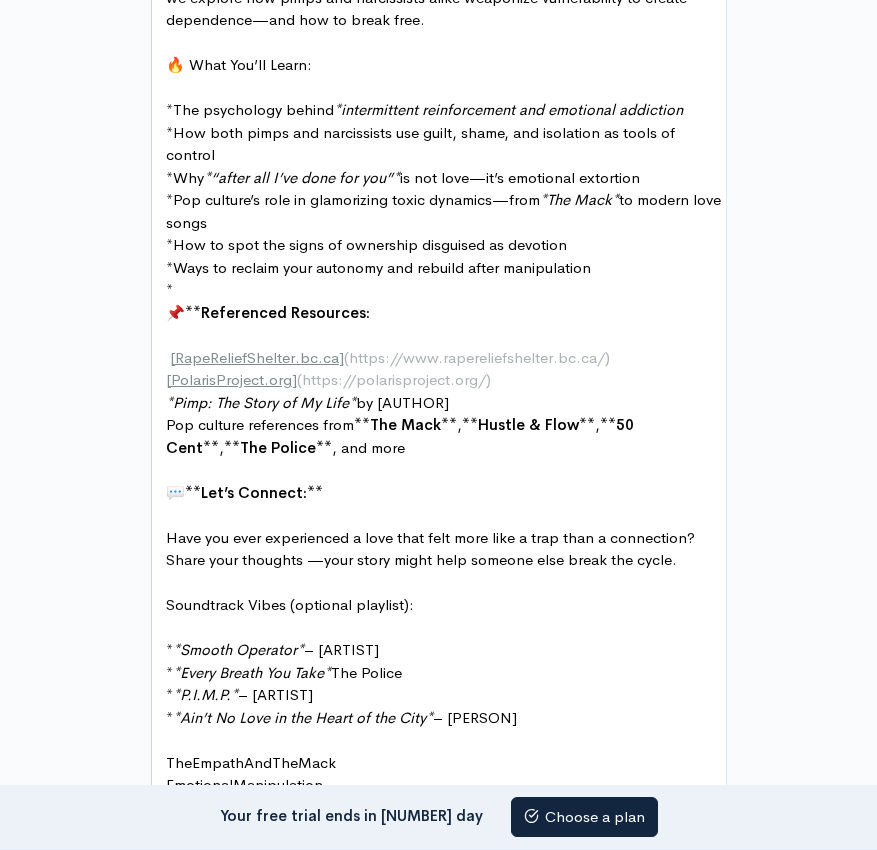 click on "Referenced Resources:" at bounding box center (285, 312) 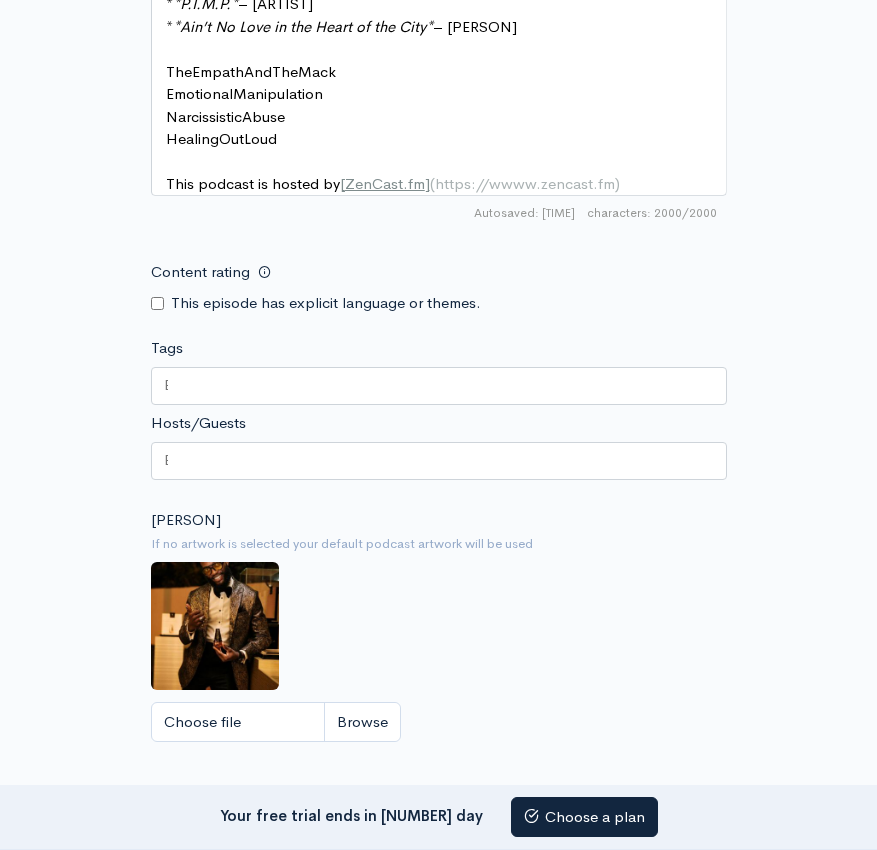 scroll, scrollTop: 2214, scrollLeft: 0, axis: vertical 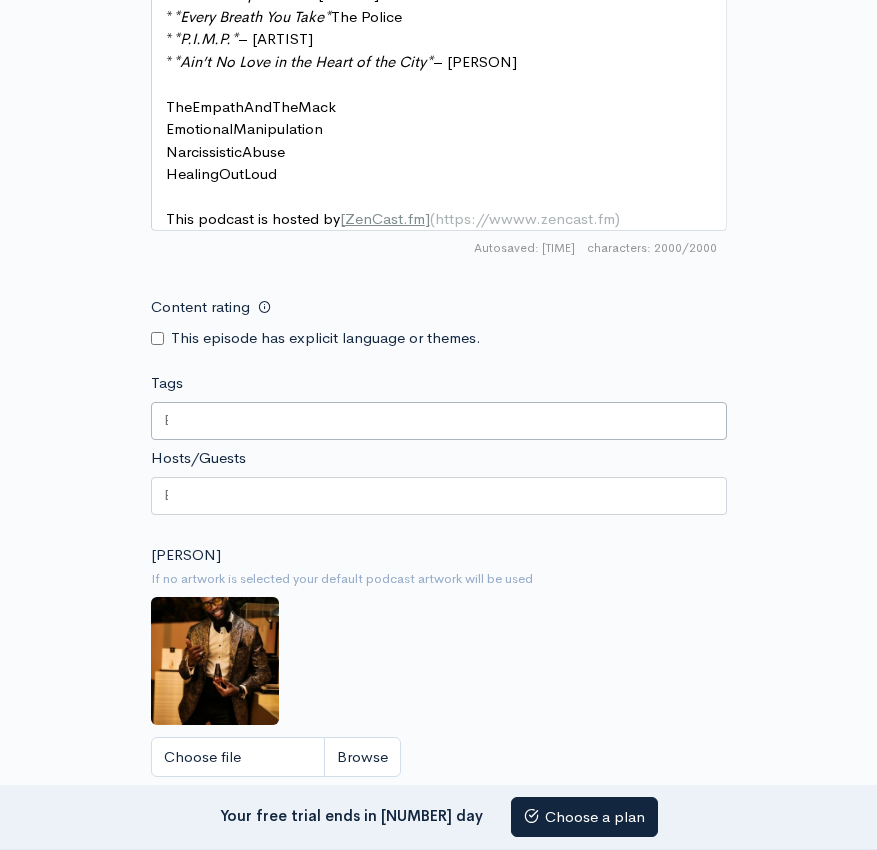 click at bounding box center (439, 421) 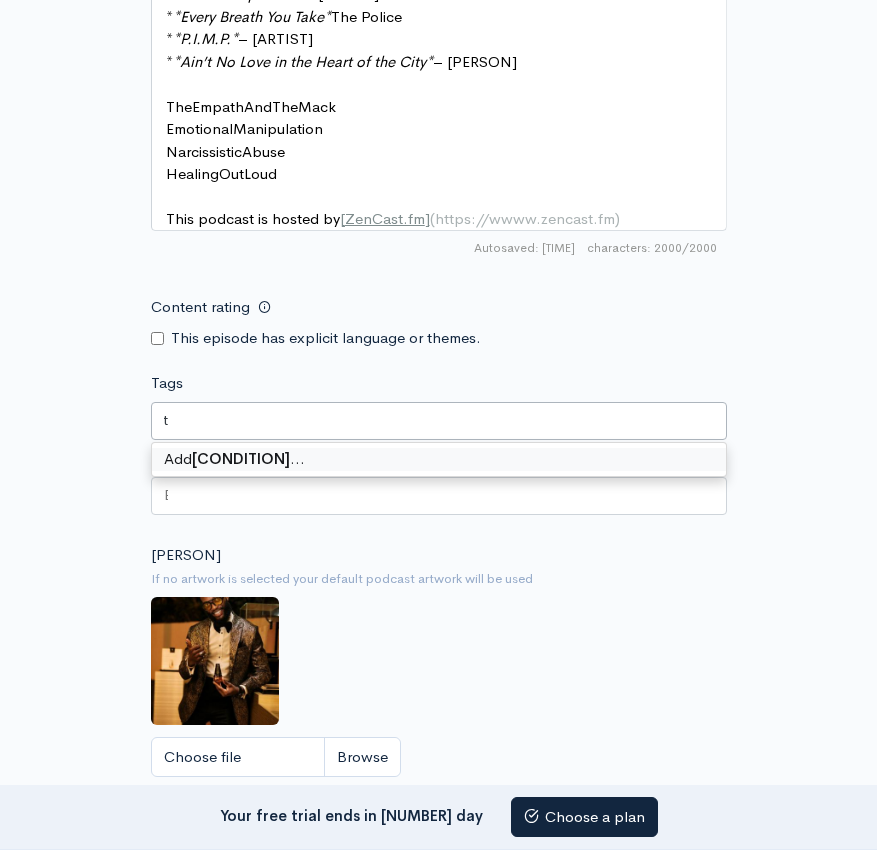 type on "empath" 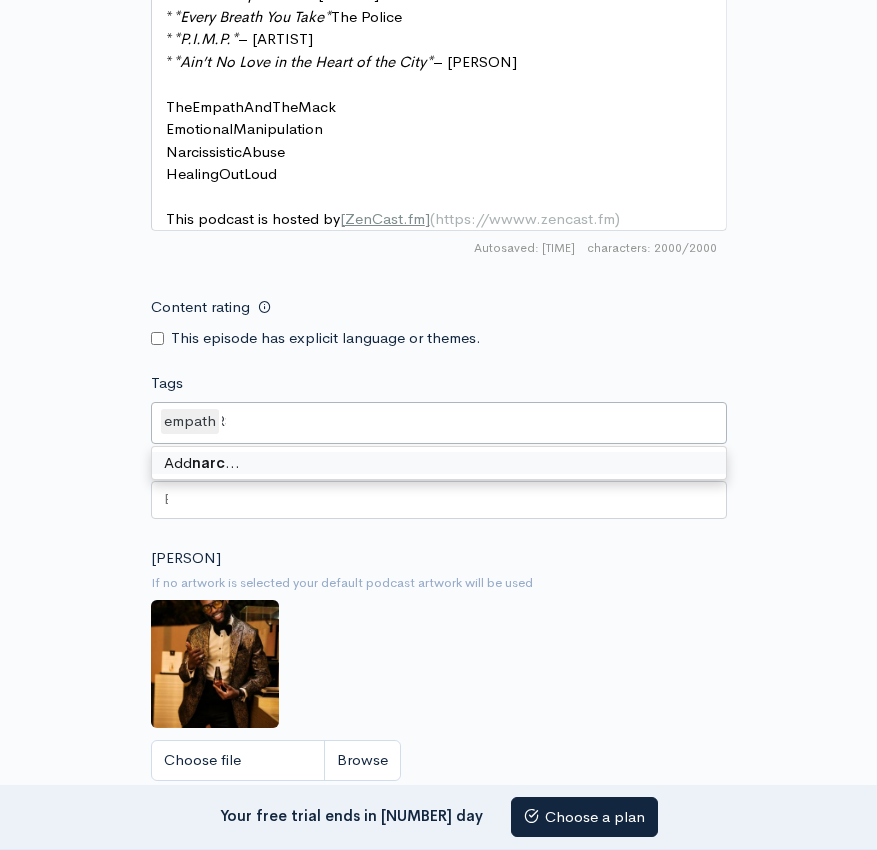 scroll, scrollTop: 0, scrollLeft: 37, axis: horizontal 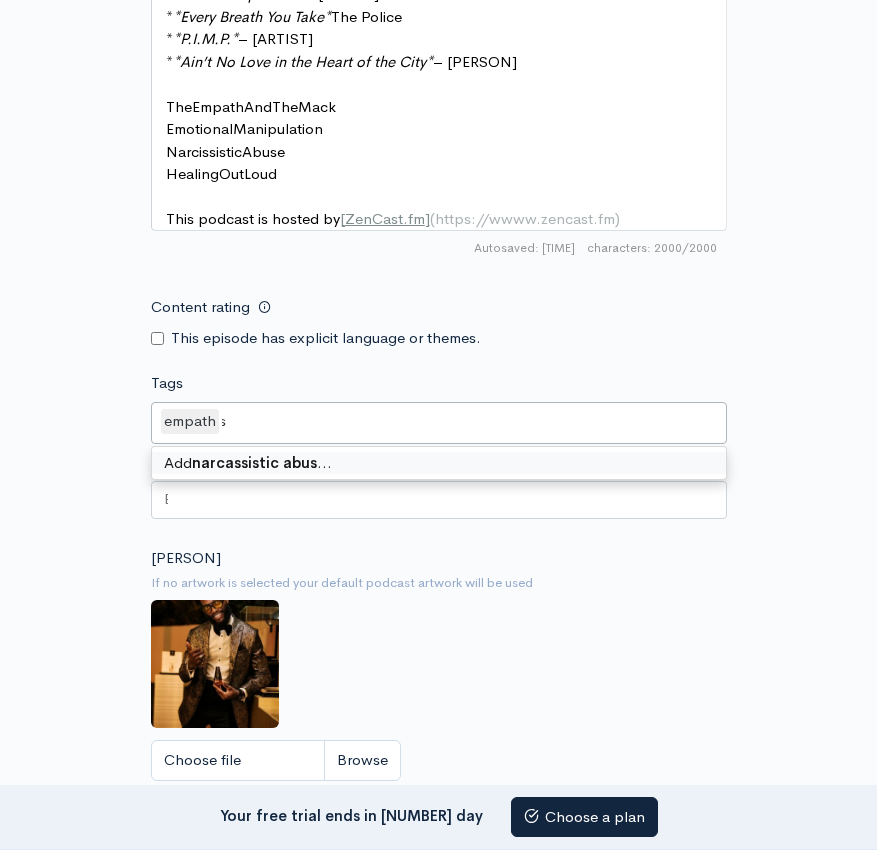 type on "[CONDITION] abuse" 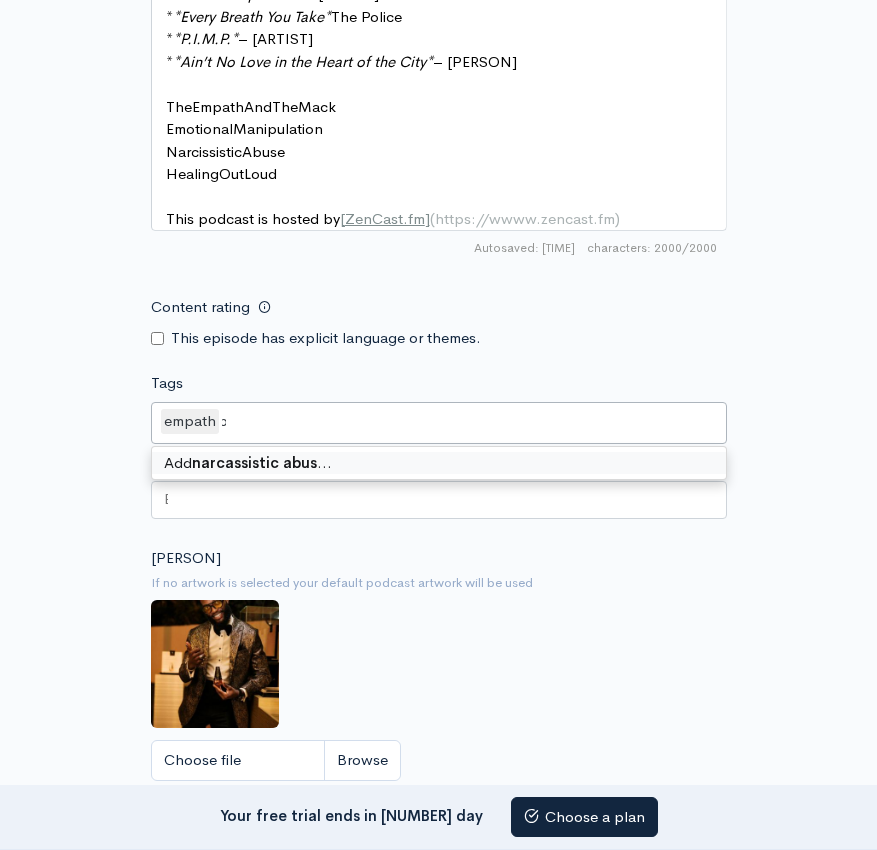 scroll, scrollTop: 0, scrollLeft: 123, axis: horizontal 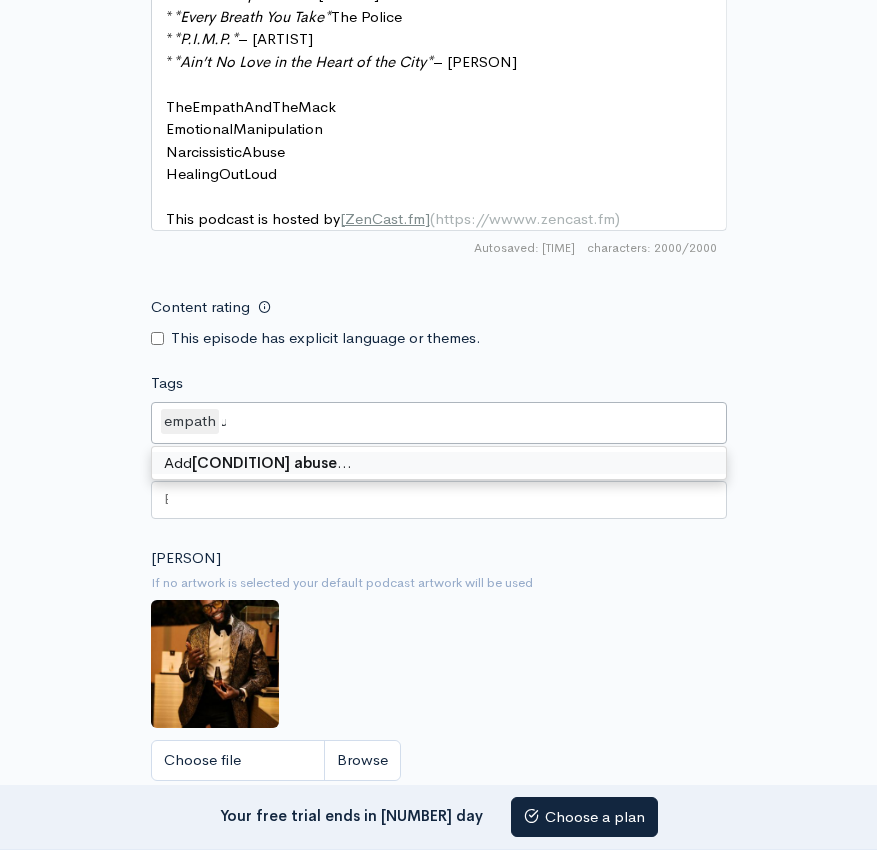 type 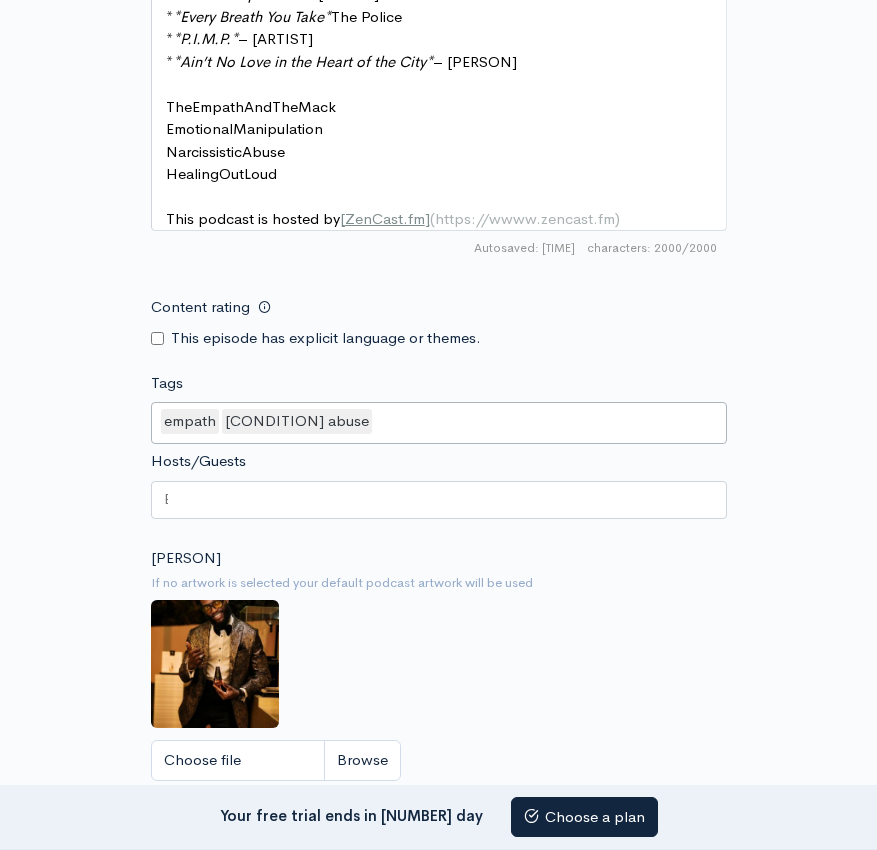 scroll, scrollTop: 0, scrollLeft: 0, axis: both 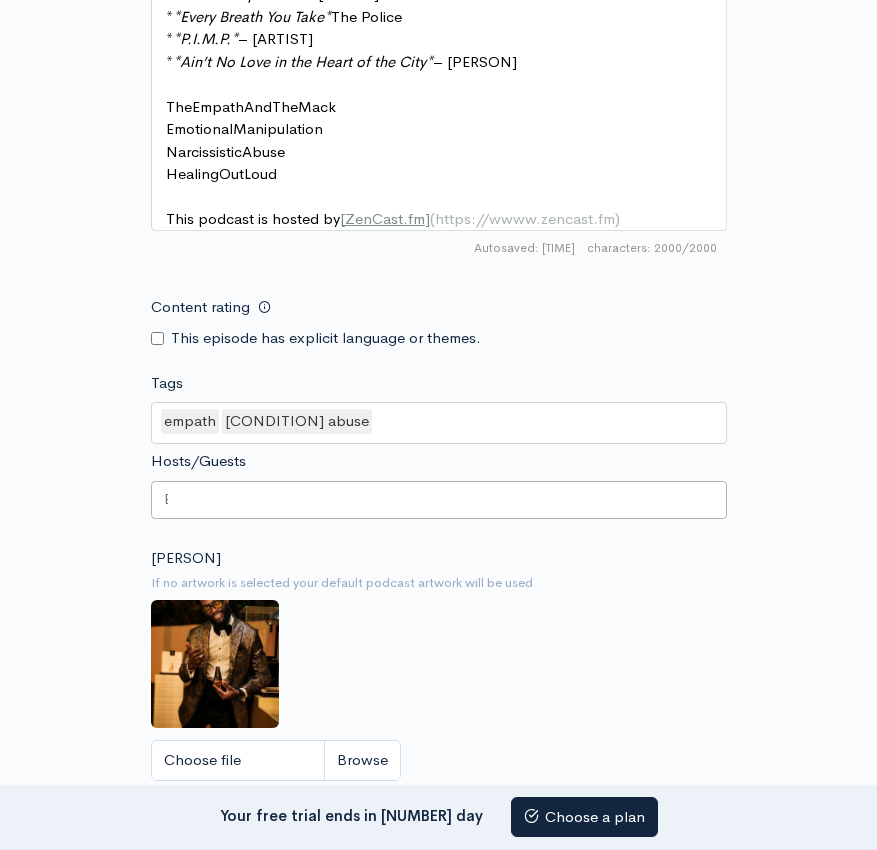 click at bounding box center (439, 500) 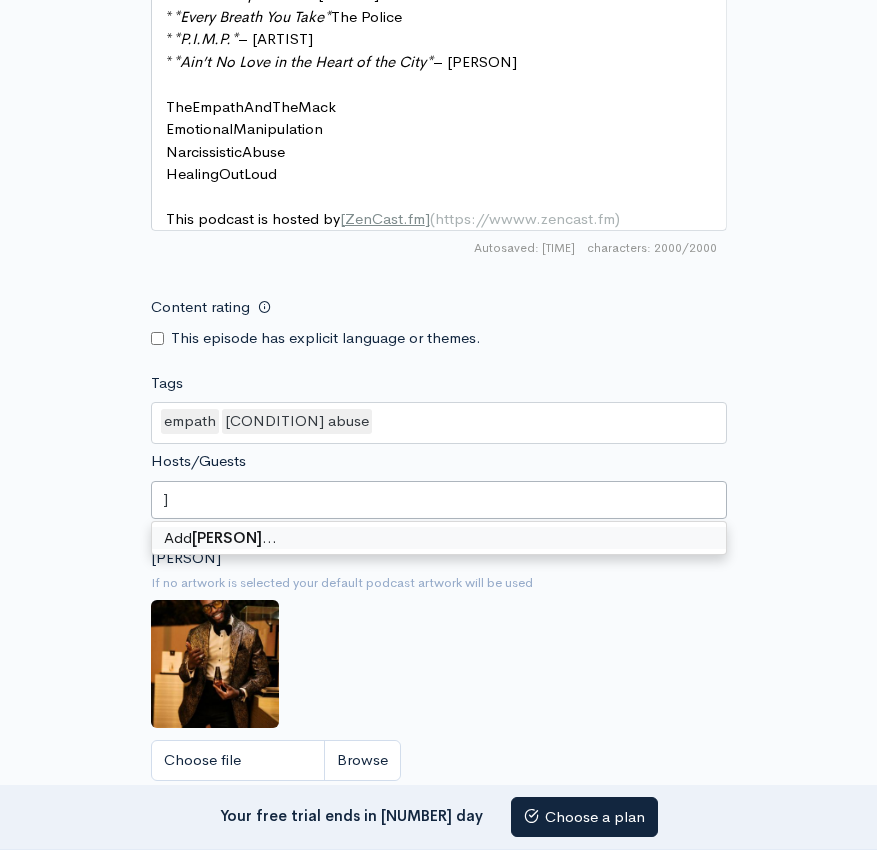 scroll, scrollTop: 0, scrollLeft: 70, axis: horizontal 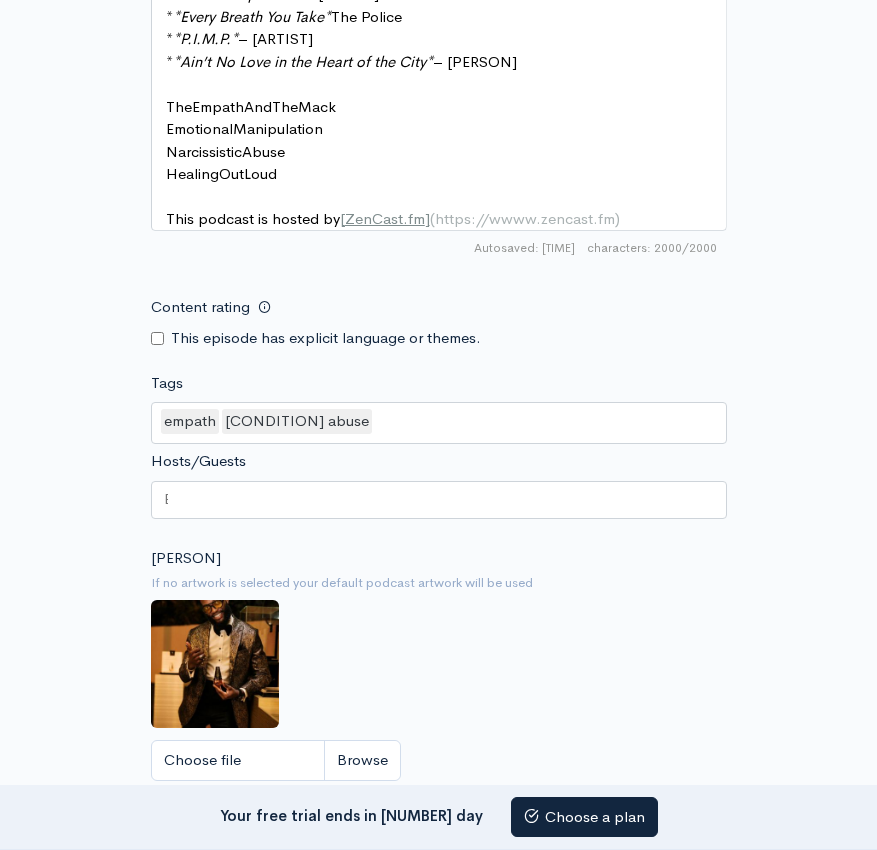click on "Artwork
If no artwork is selected your default podcast artwork will be used
Choose file   0" at bounding box center [439, 670] 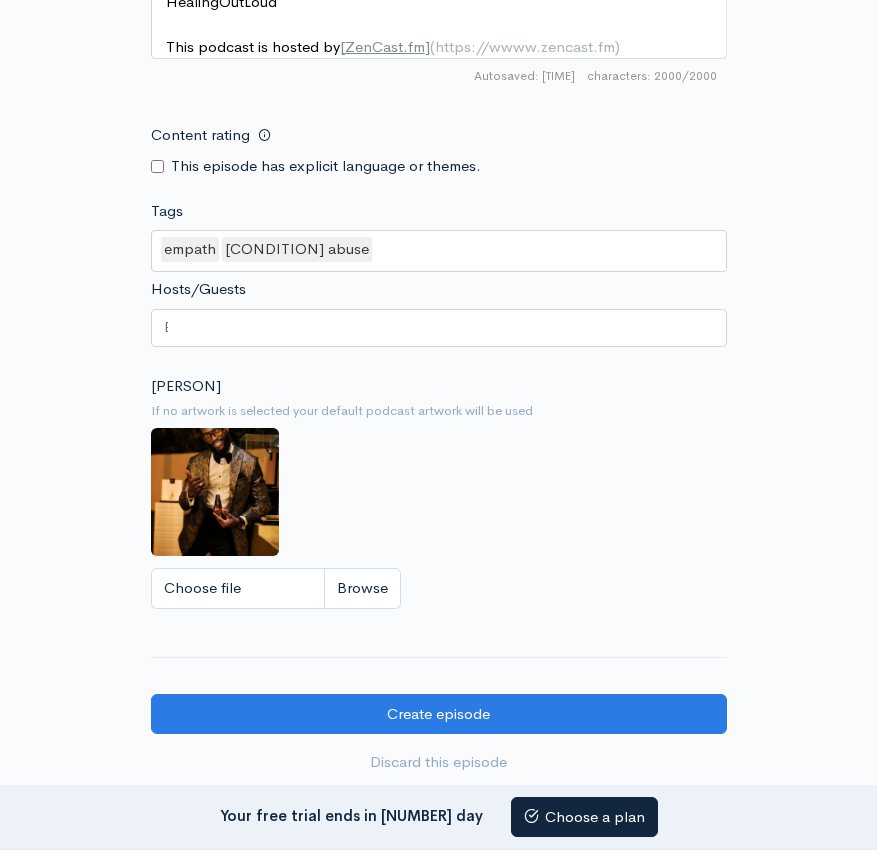 scroll, scrollTop: 2414, scrollLeft: 0, axis: vertical 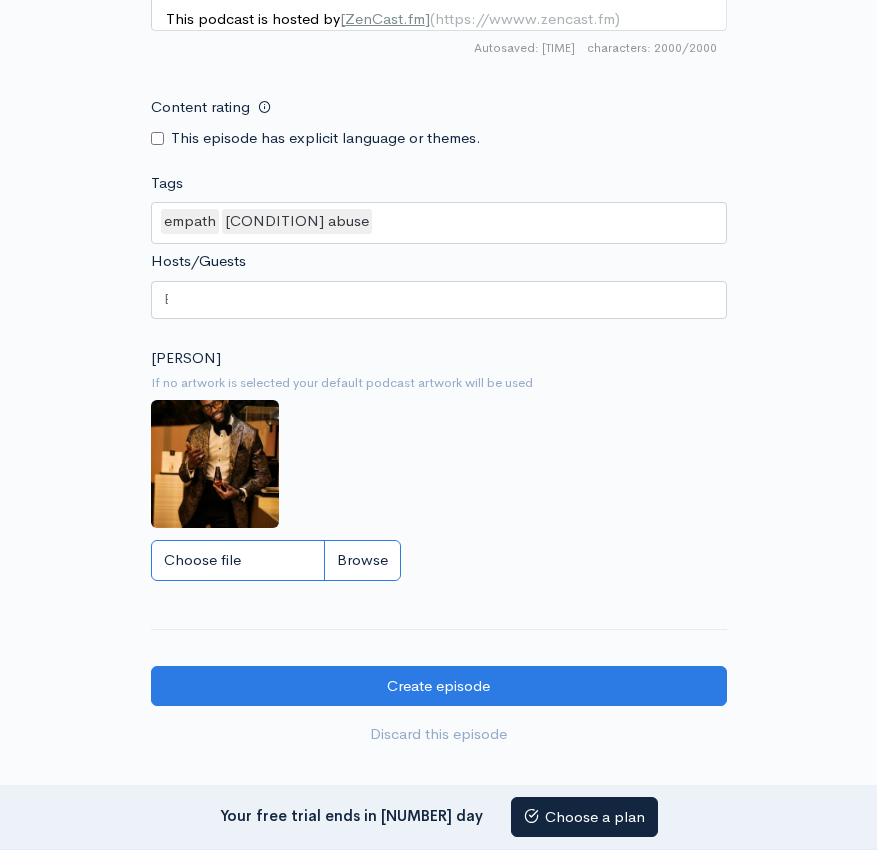 click on "Choose file" at bounding box center [276, 560] 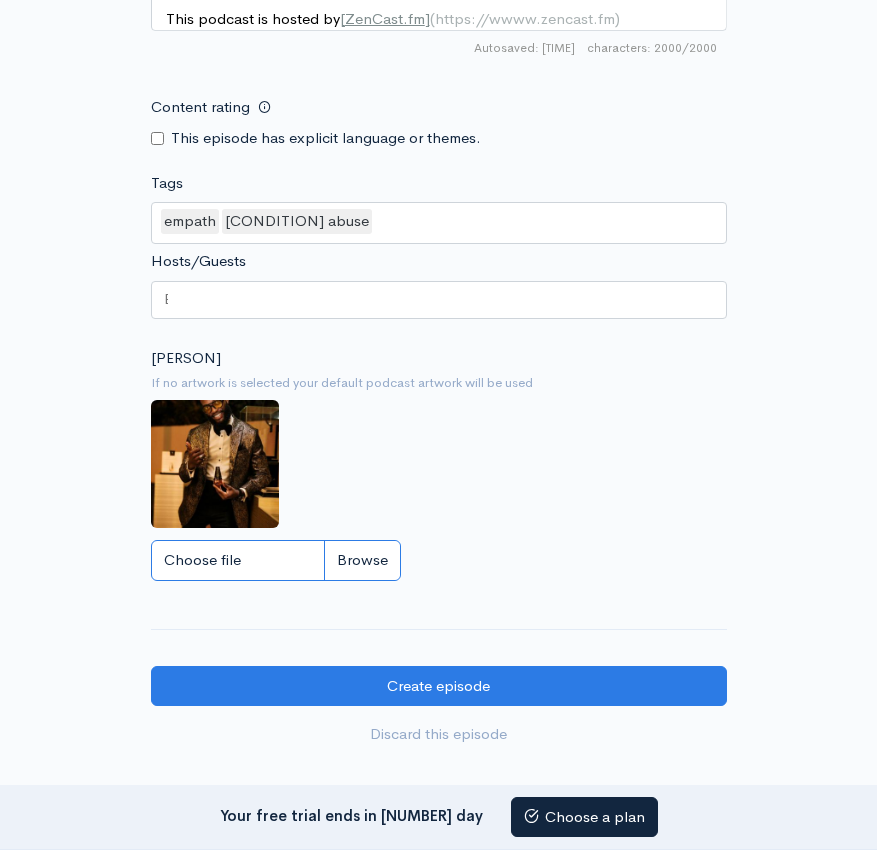 type on "C:\fakepath\[FILENAME]" 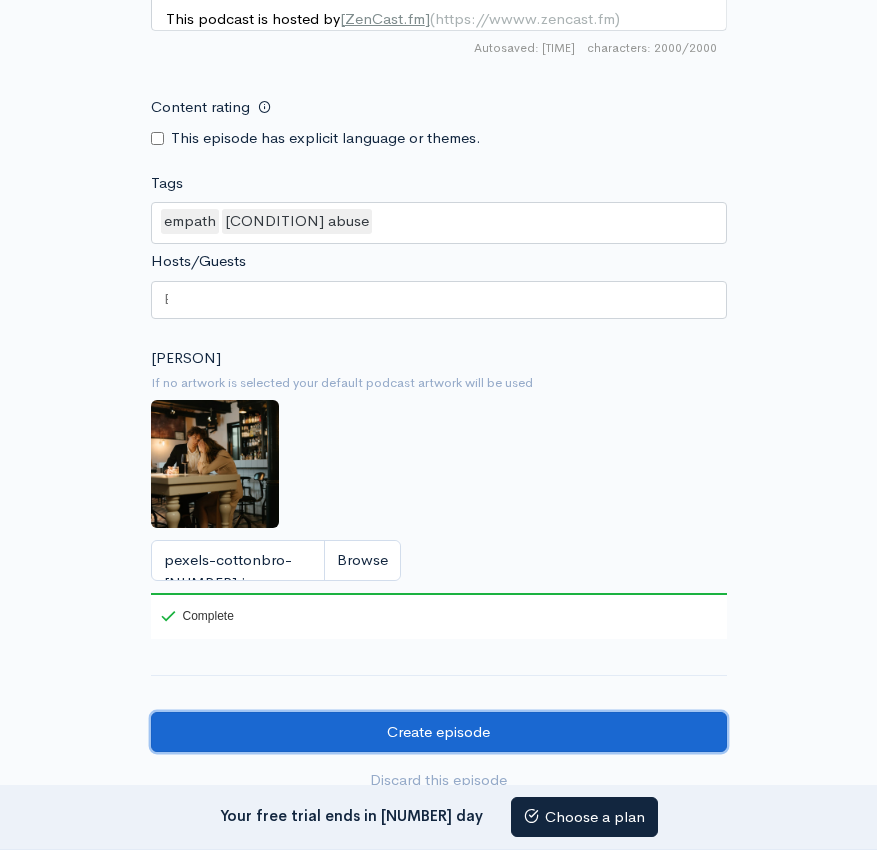 click on "Create episode" at bounding box center (439, 732) 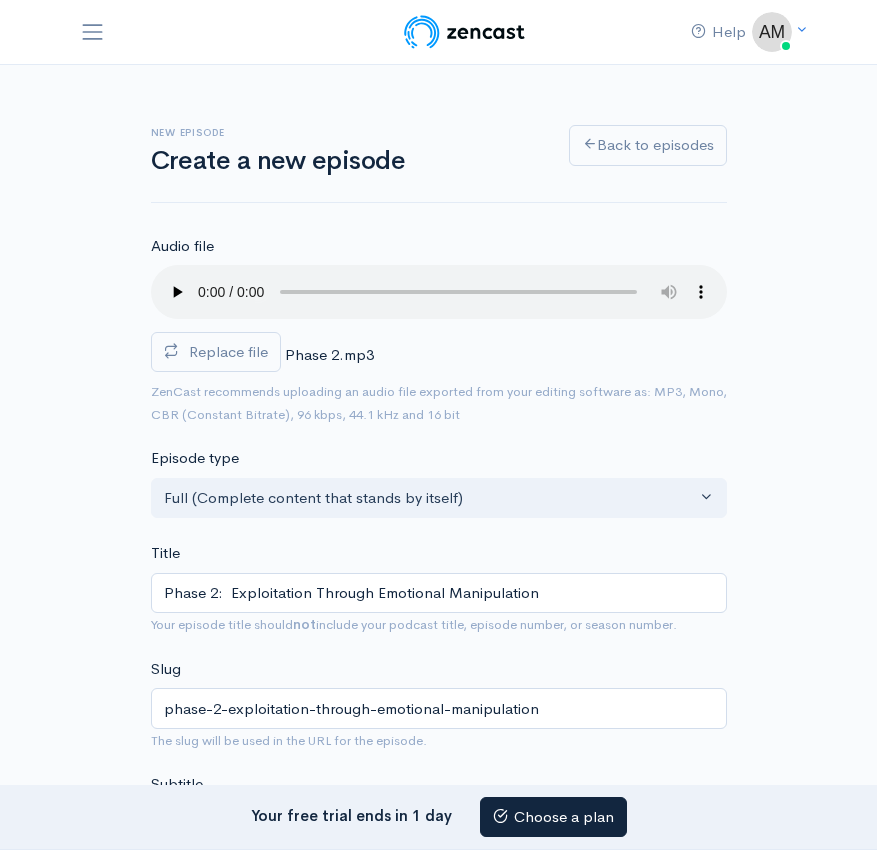 scroll, scrollTop: 0, scrollLeft: 0, axis: both 